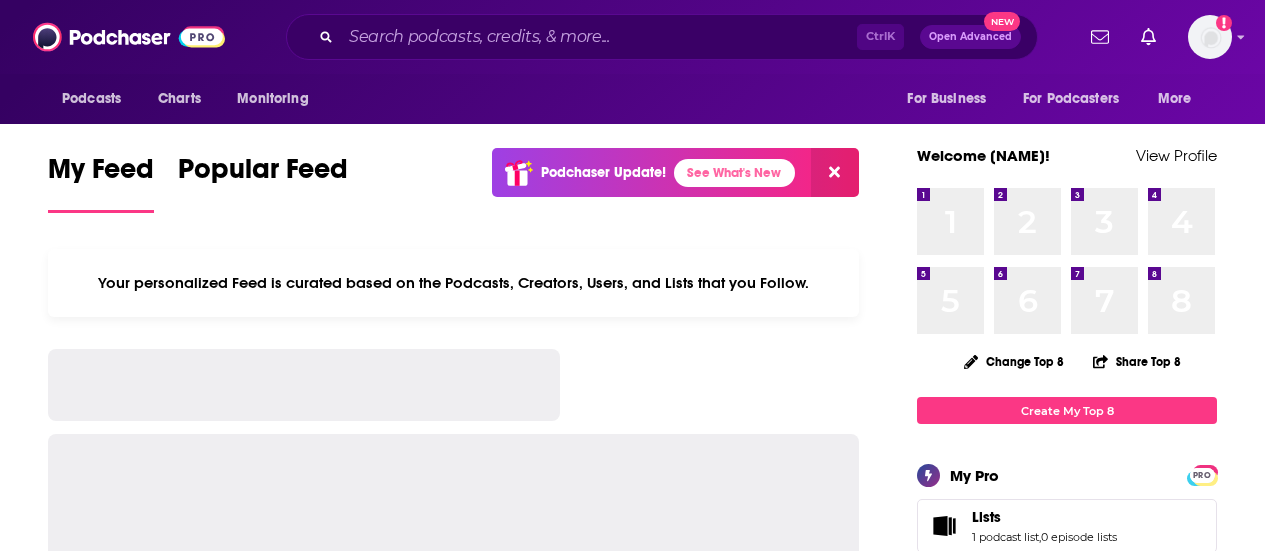 scroll, scrollTop: 0, scrollLeft: 0, axis: both 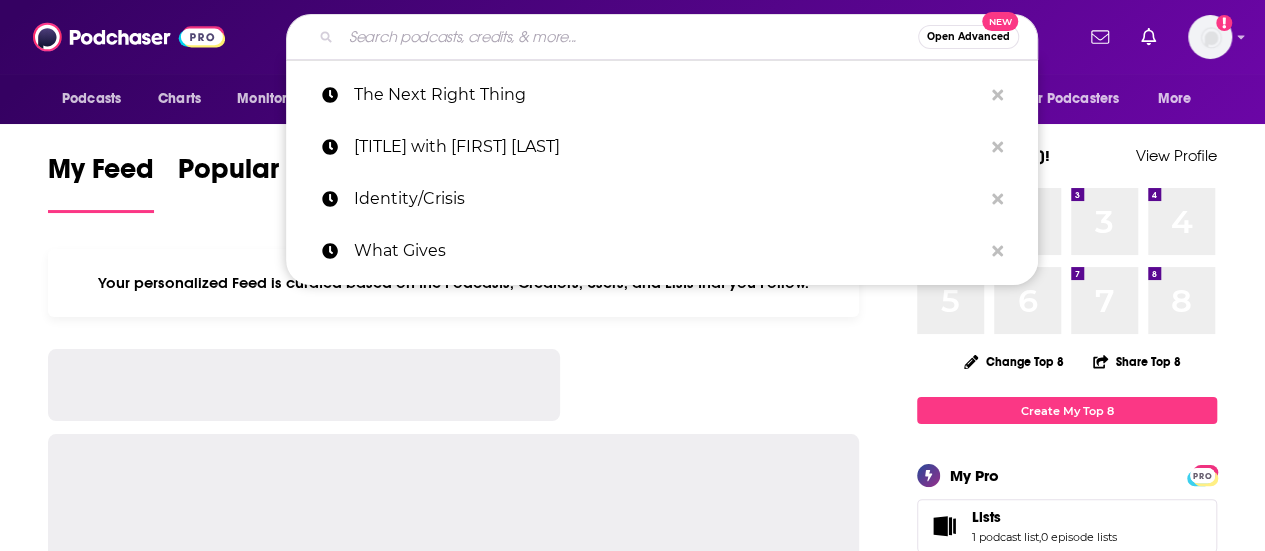 click at bounding box center (629, 37) 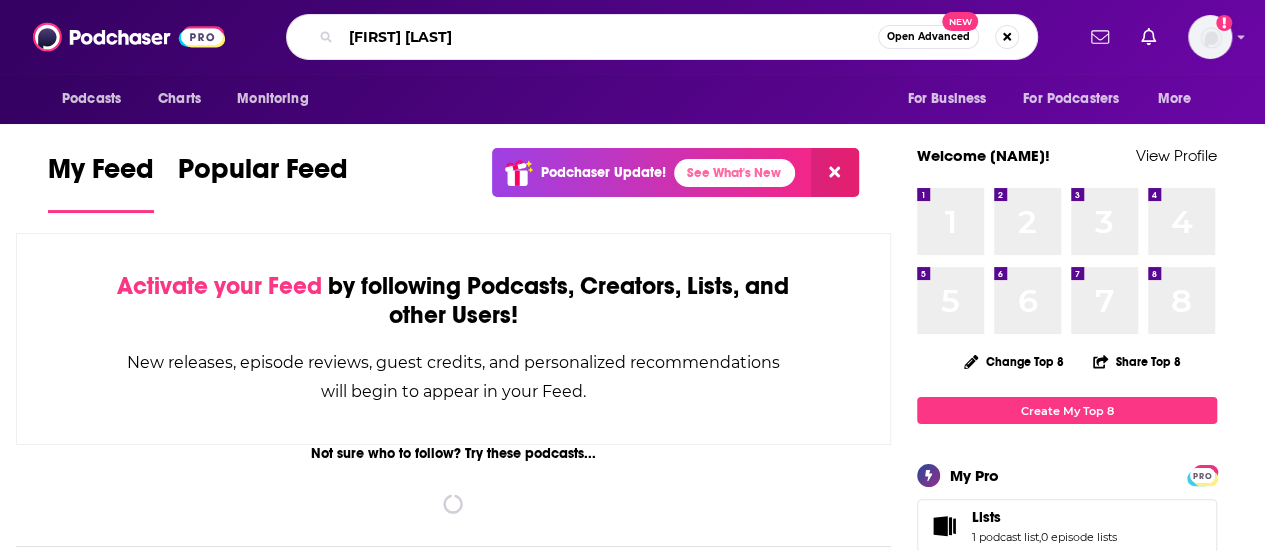 type on "[FIRST] [LAST]" 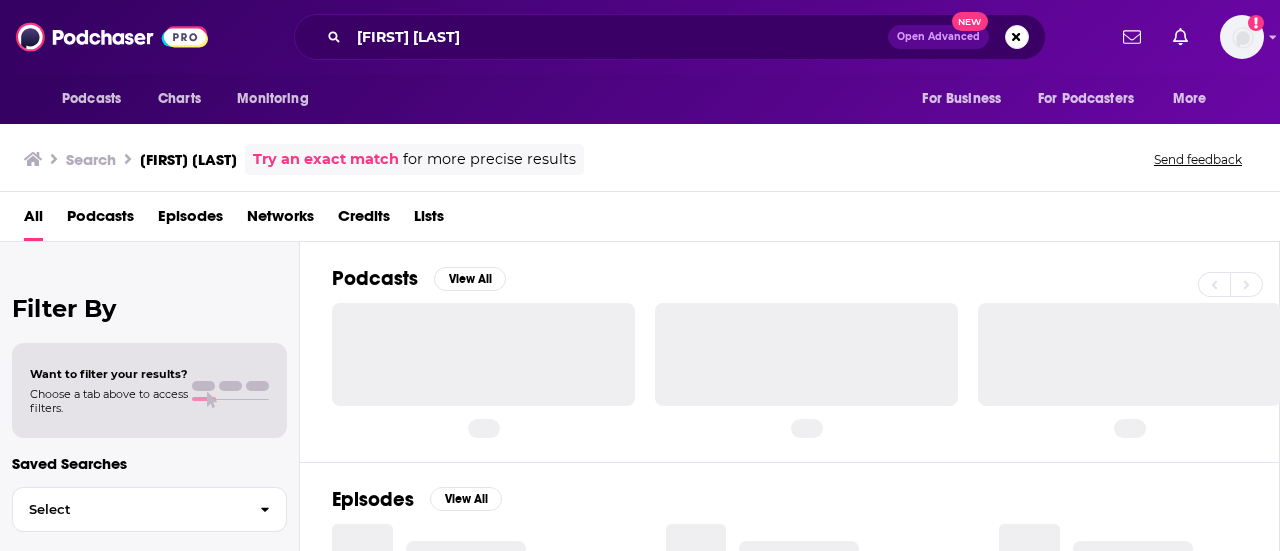 click on "Open Advanced" at bounding box center [938, 37] 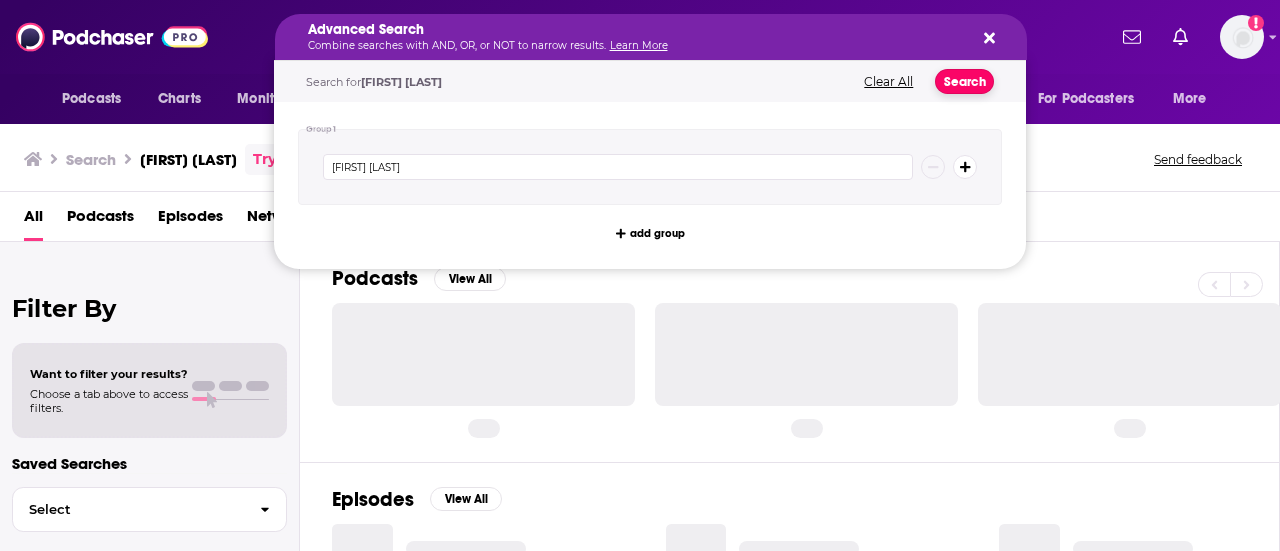 click on "Search" at bounding box center (964, 81) 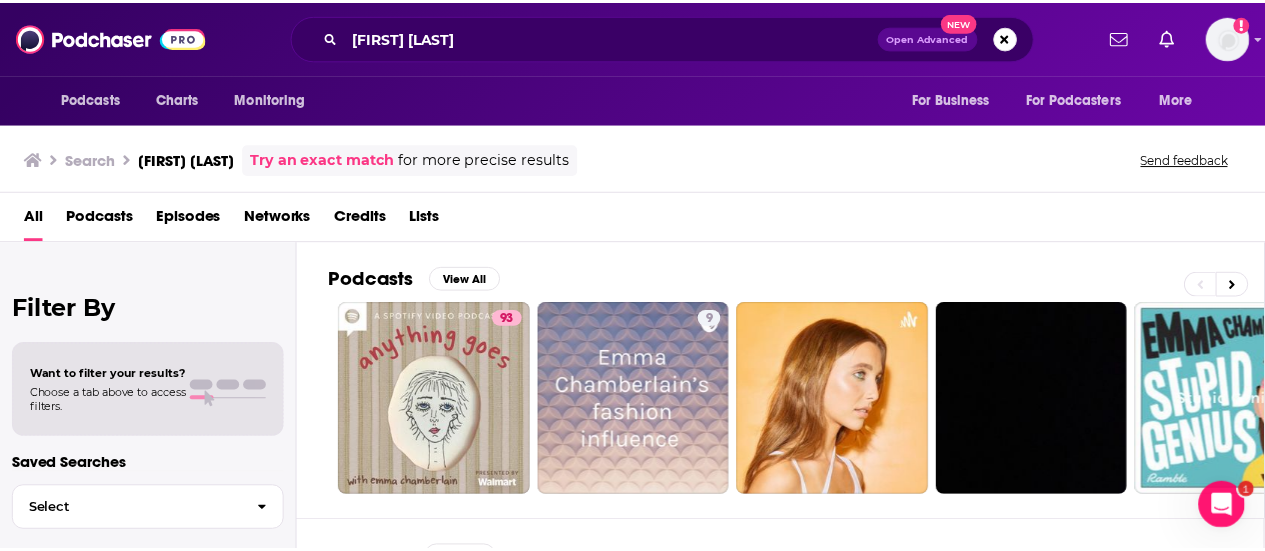 scroll, scrollTop: 0, scrollLeft: 0, axis: both 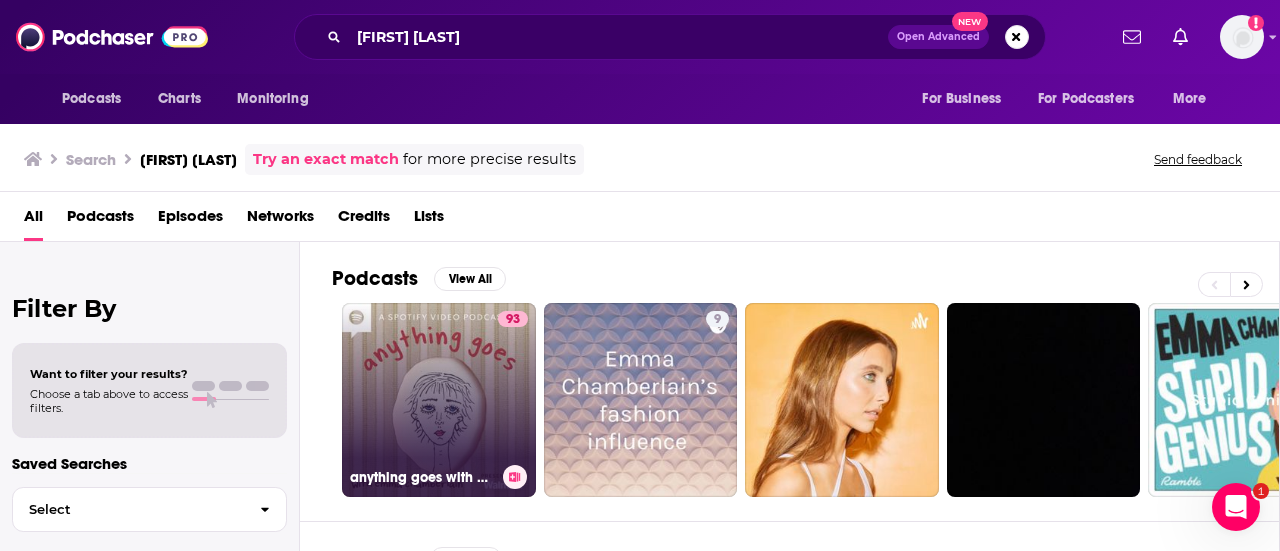 click on "[NUMBER] anything goes with [FIRST] [LAST]" at bounding box center [439, 400] 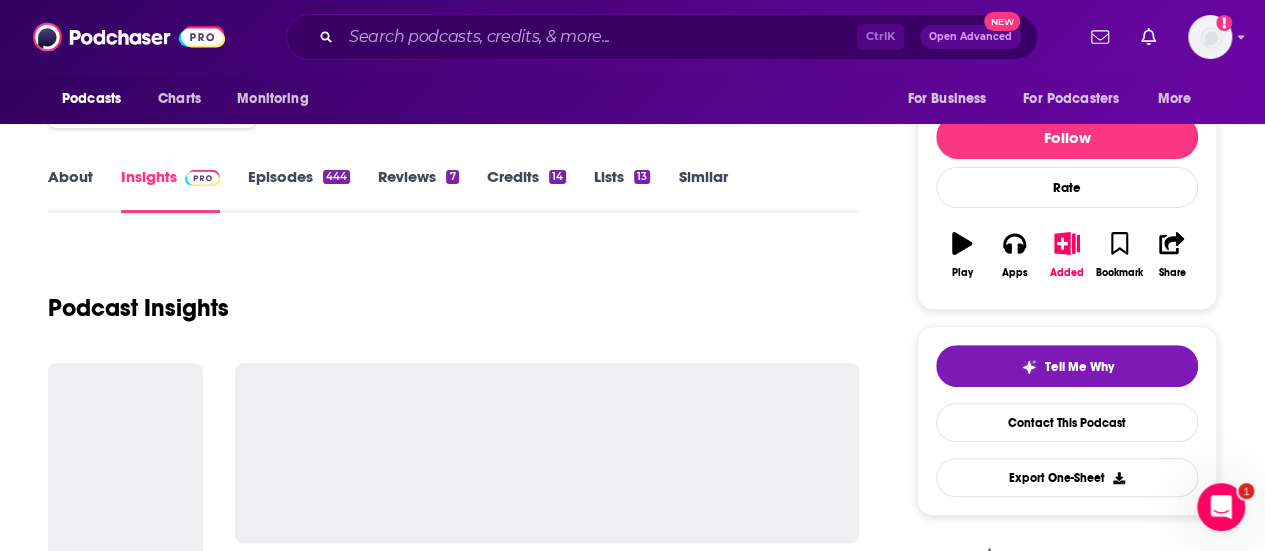 scroll, scrollTop: 207, scrollLeft: 0, axis: vertical 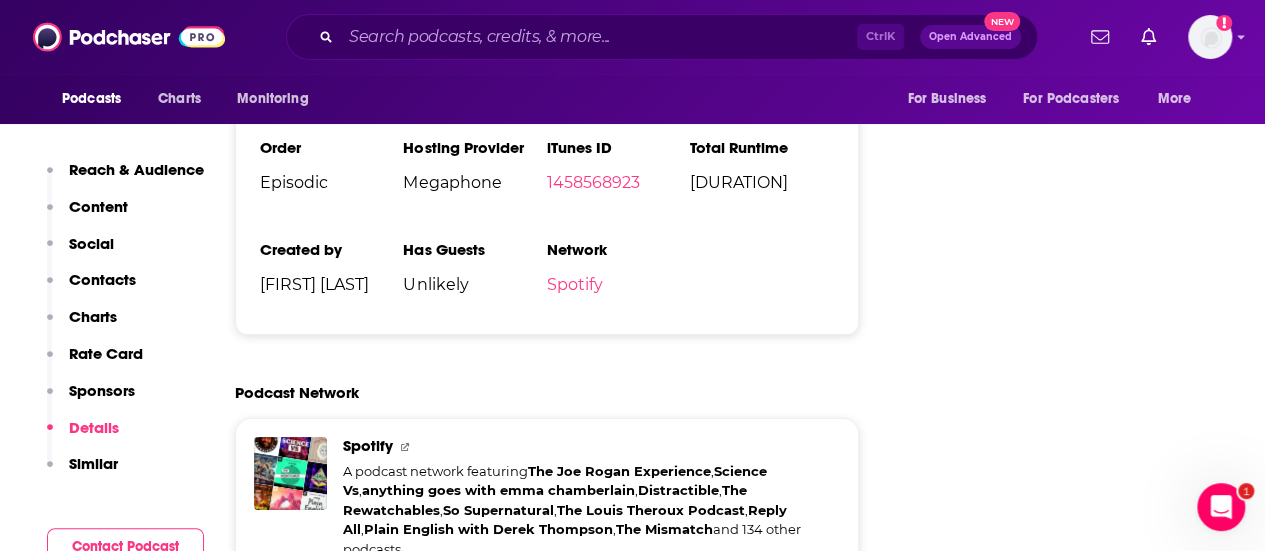 click on "Similar" at bounding box center [93, 463] 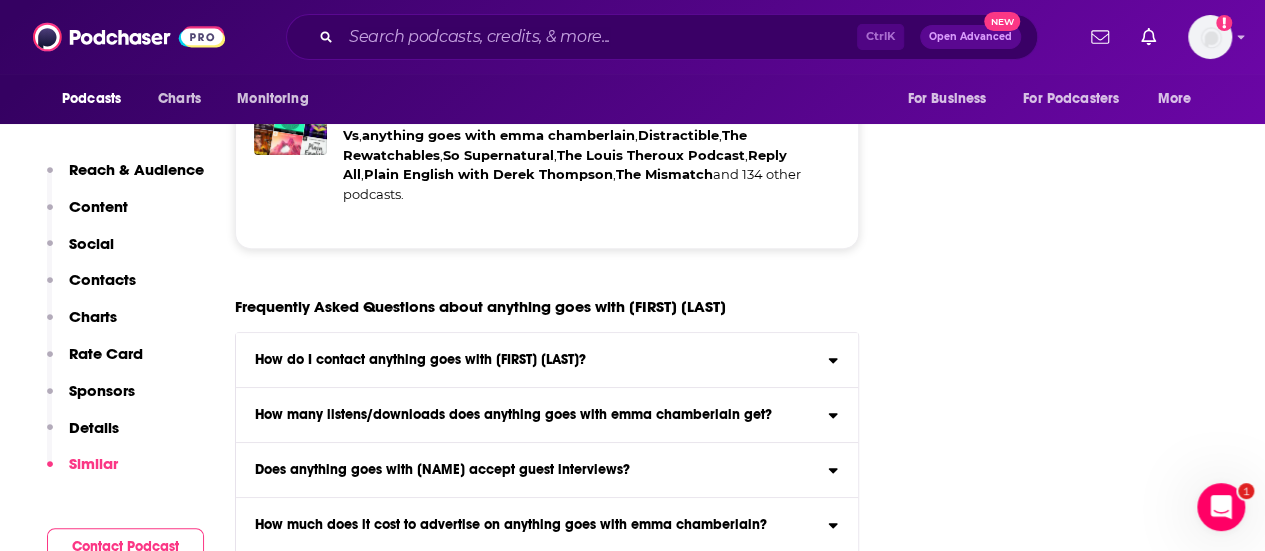 scroll, scrollTop: 4050, scrollLeft: 0, axis: vertical 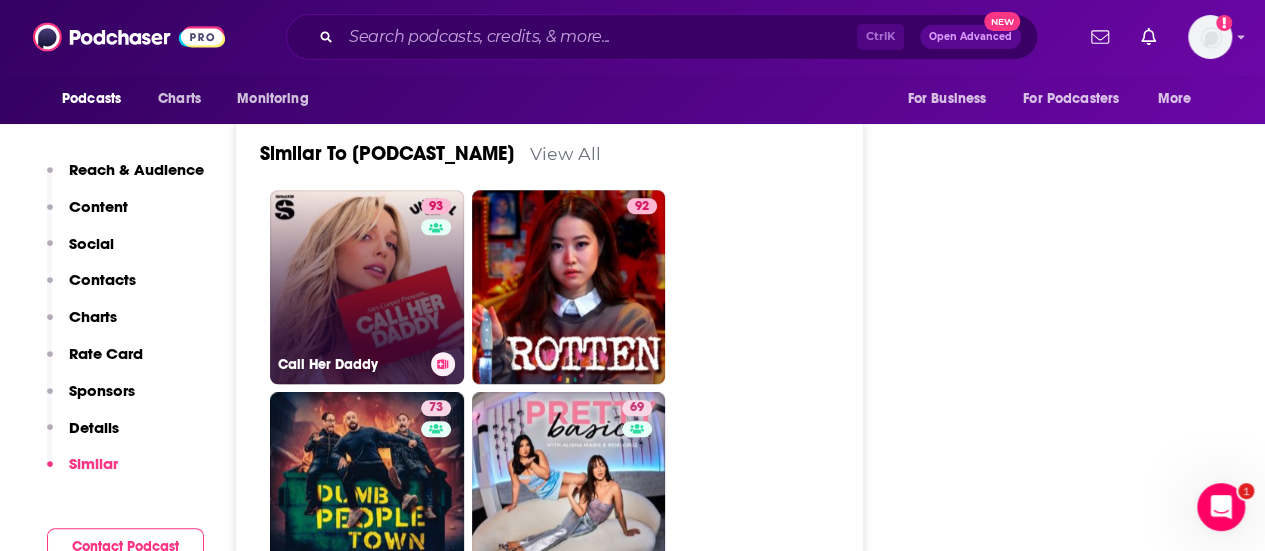 click on "[NUMBER] [PRODUCT]" at bounding box center [367, 287] 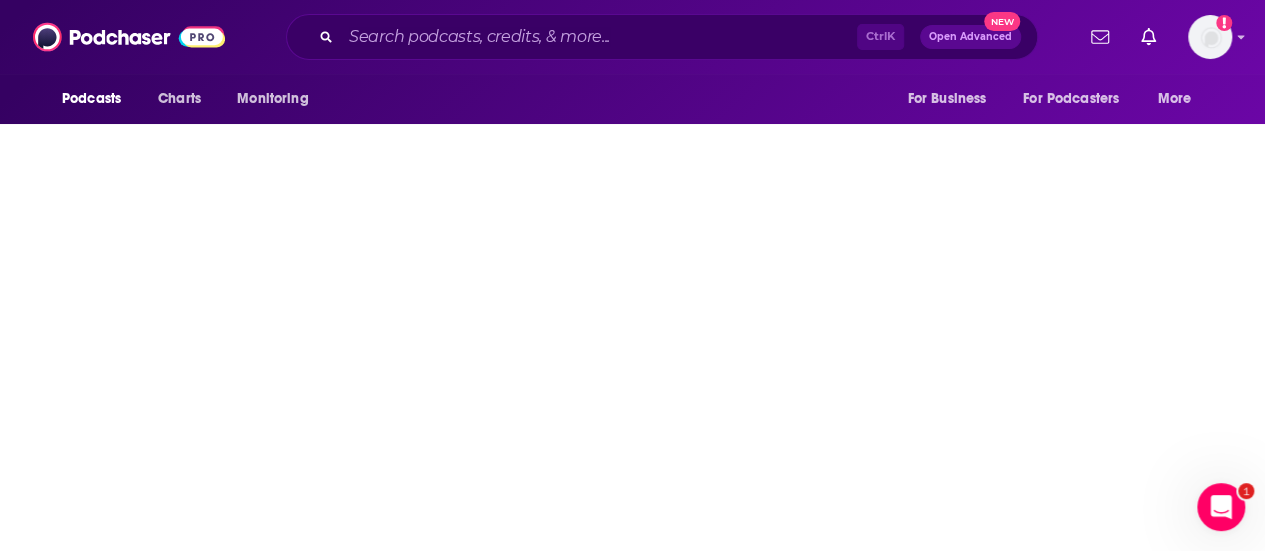 scroll, scrollTop: 0, scrollLeft: 0, axis: both 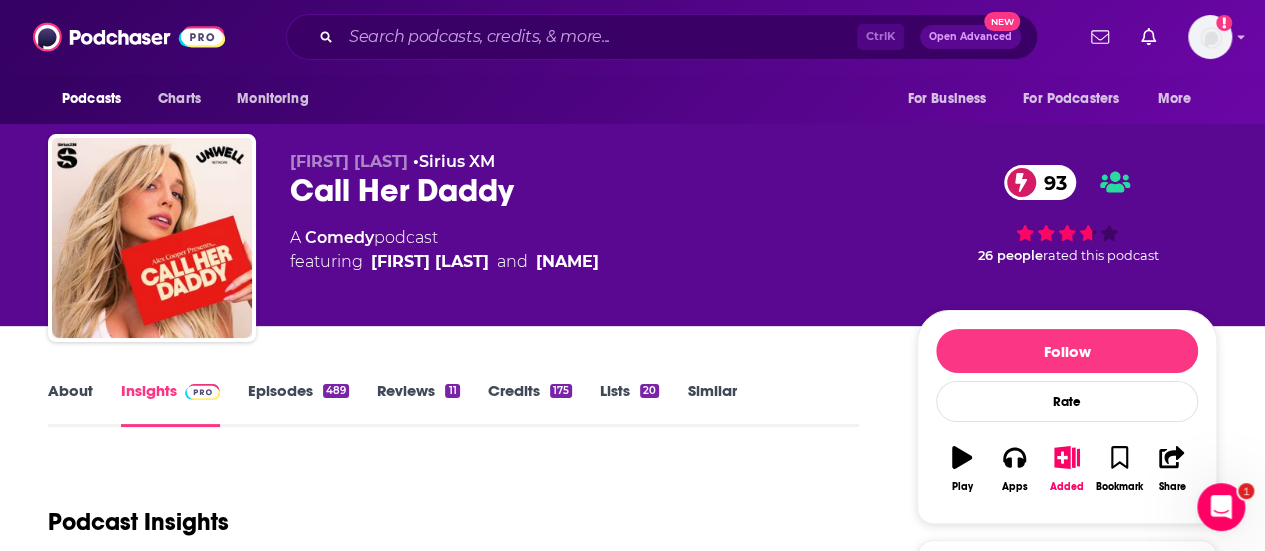 type on "https://www.podchaser.com/podcasts/[PODCAST_NAME]-[ID]" 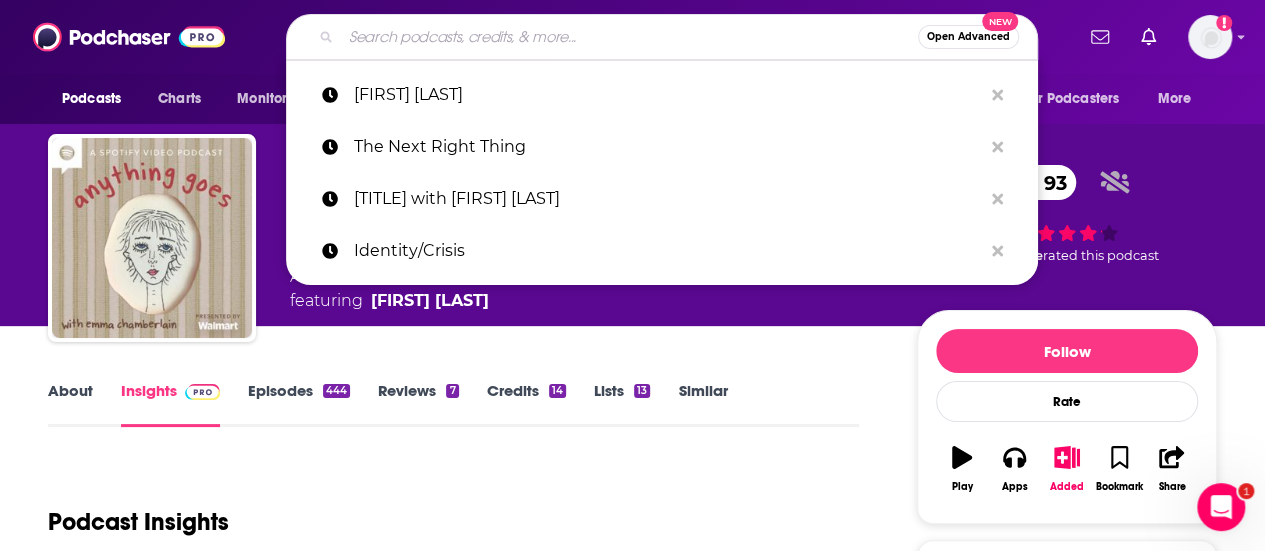 click at bounding box center [629, 37] 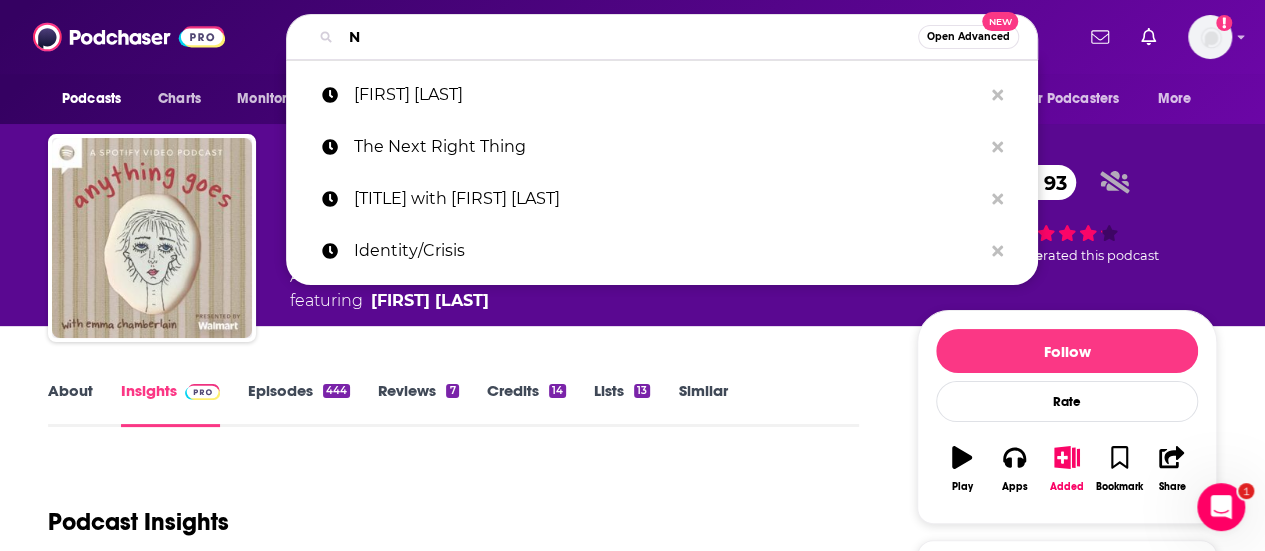 click on "N" at bounding box center (629, 37) 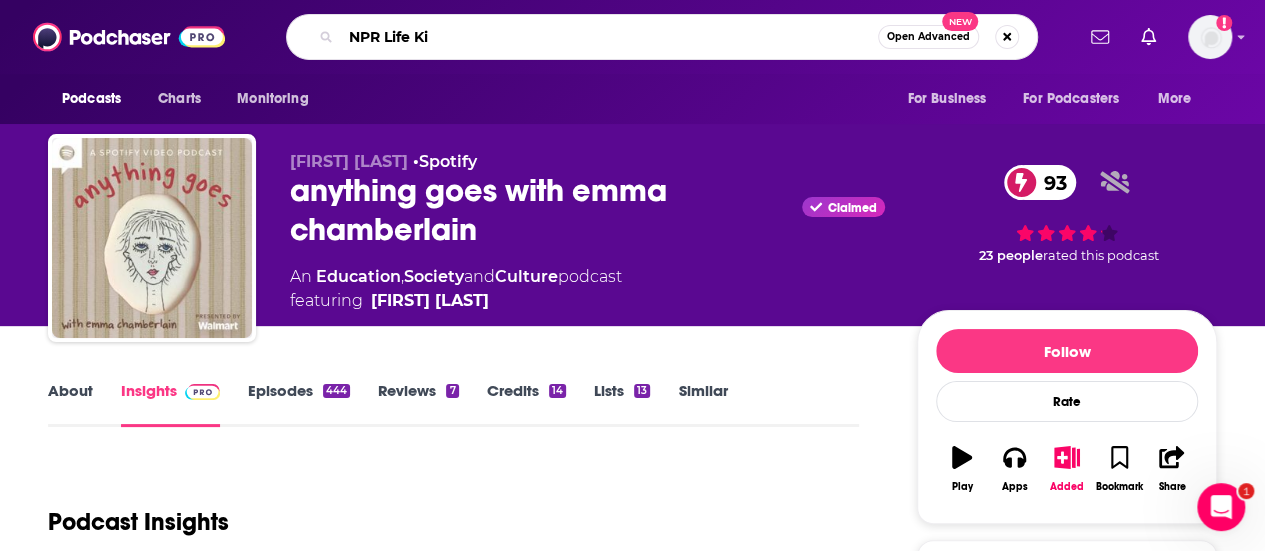 type on "[PODCAST_NAME]" 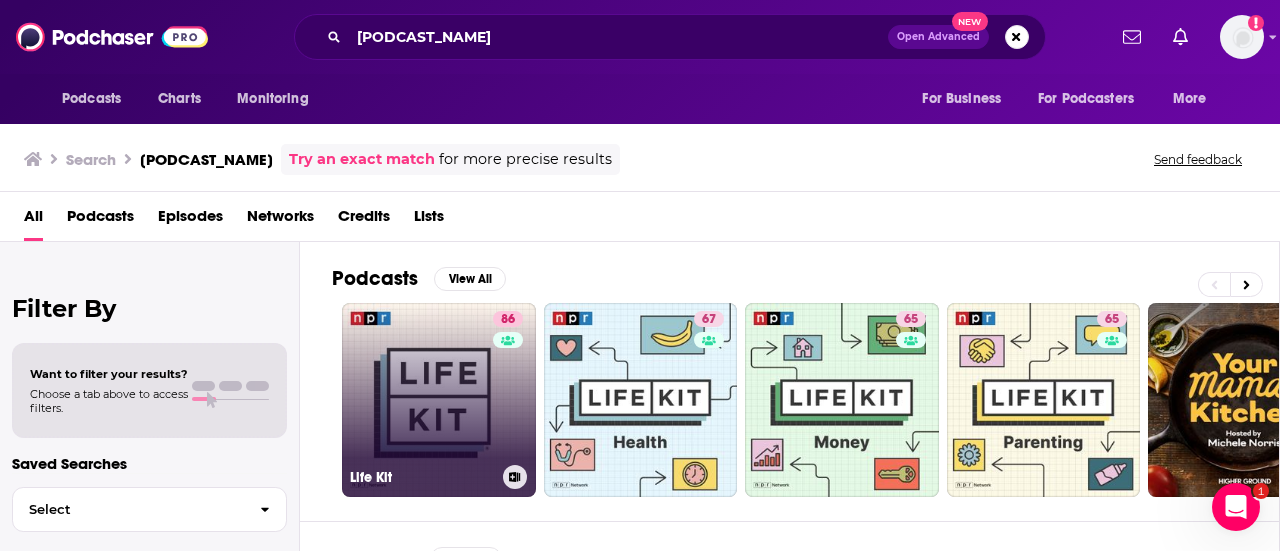 click on "86 Life Kit" at bounding box center (439, 400) 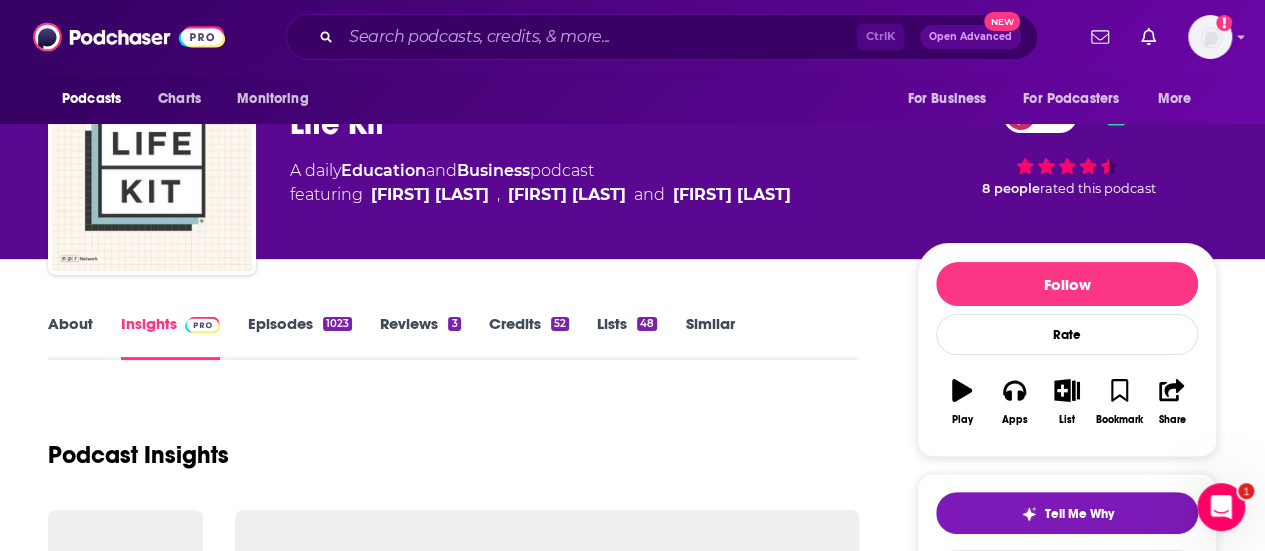 scroll, scrollTop: 118, scrollLeft: 0, axis: vertical 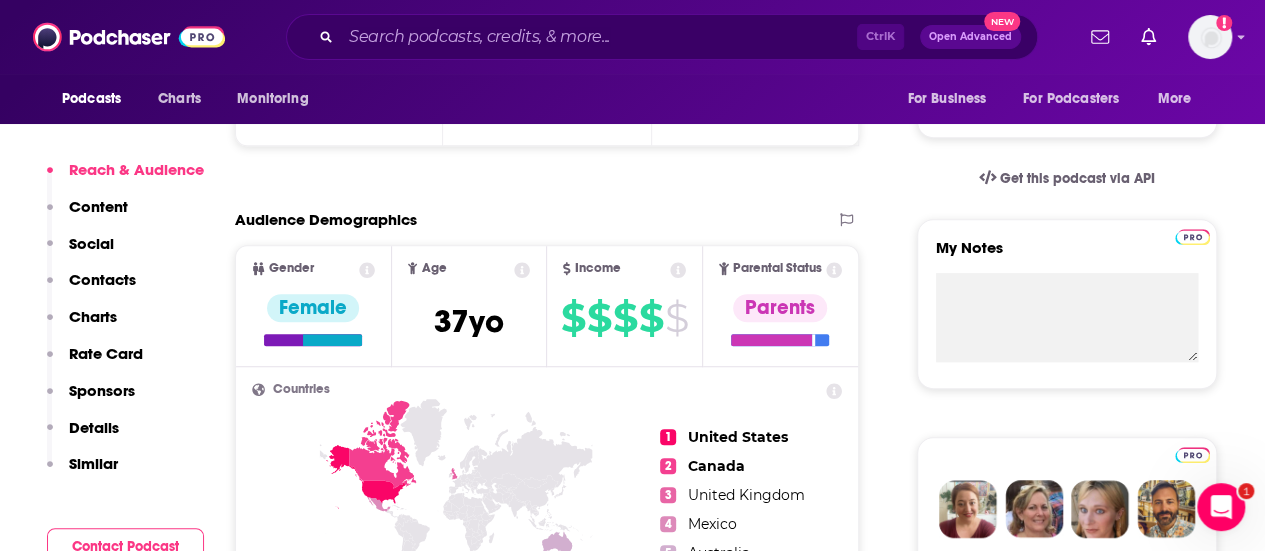 click on "Similar" at bounding box center (93, 463) 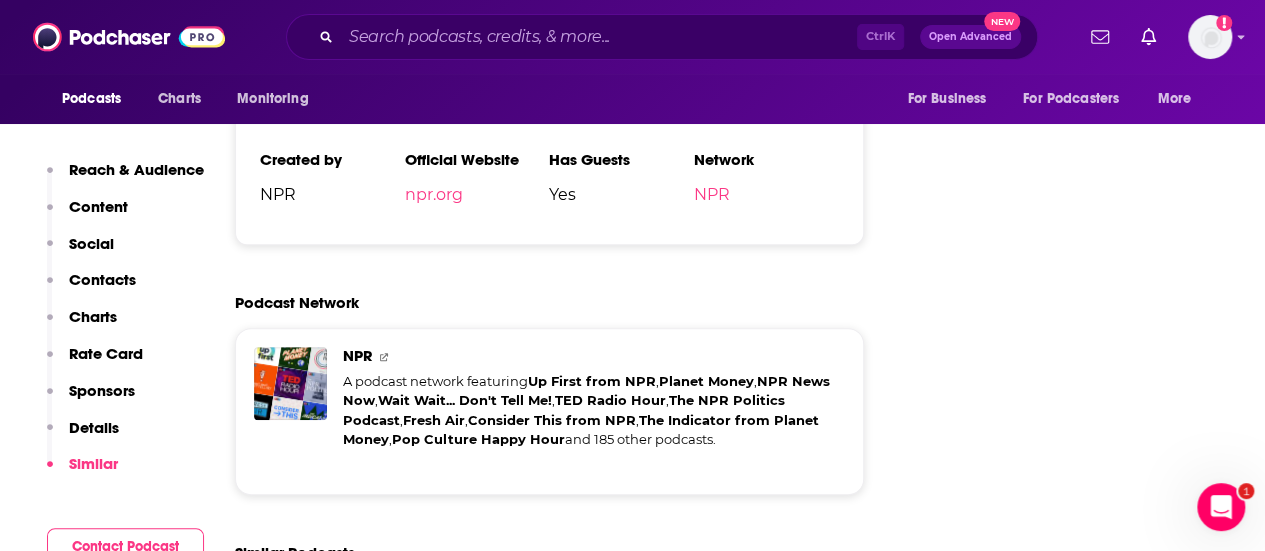 scroll, scrollTop: 4101, scrollLeft: 0, axis: vertical 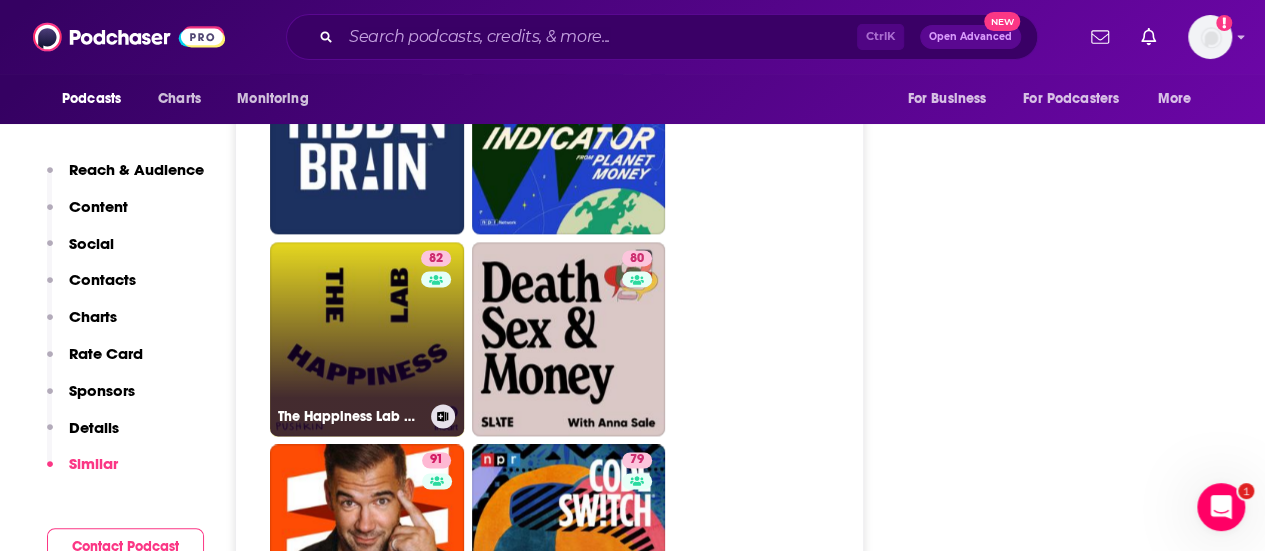 click on "[NUMBER] [PODCAST_NAME]" at bounding box center (367, 339) 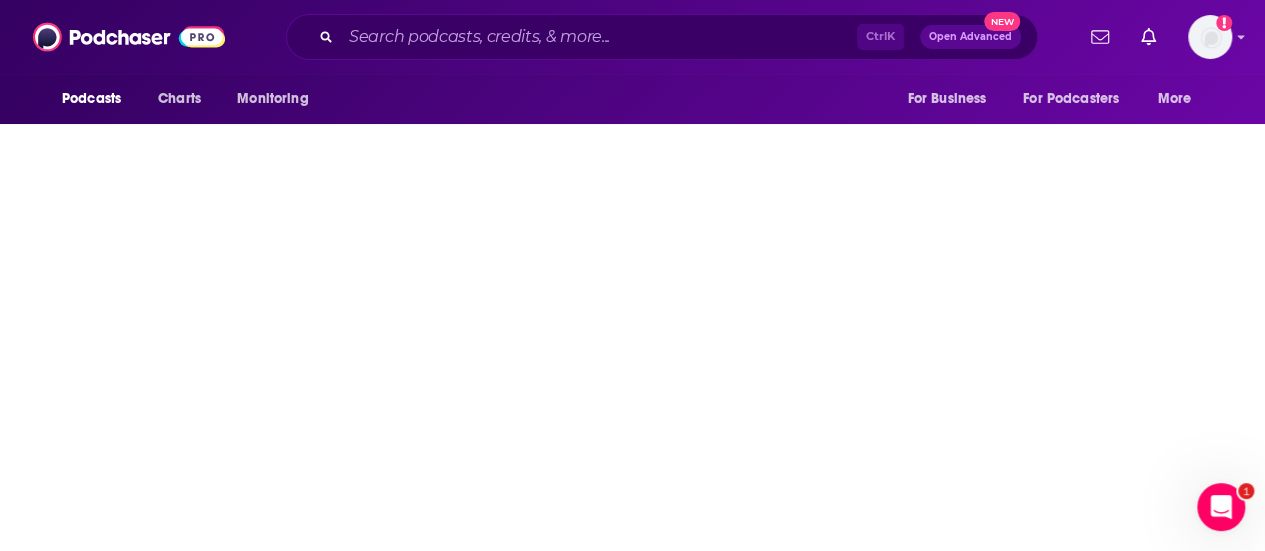 scroll, scrollTop: 0, scrollLeft: 0, axis: both 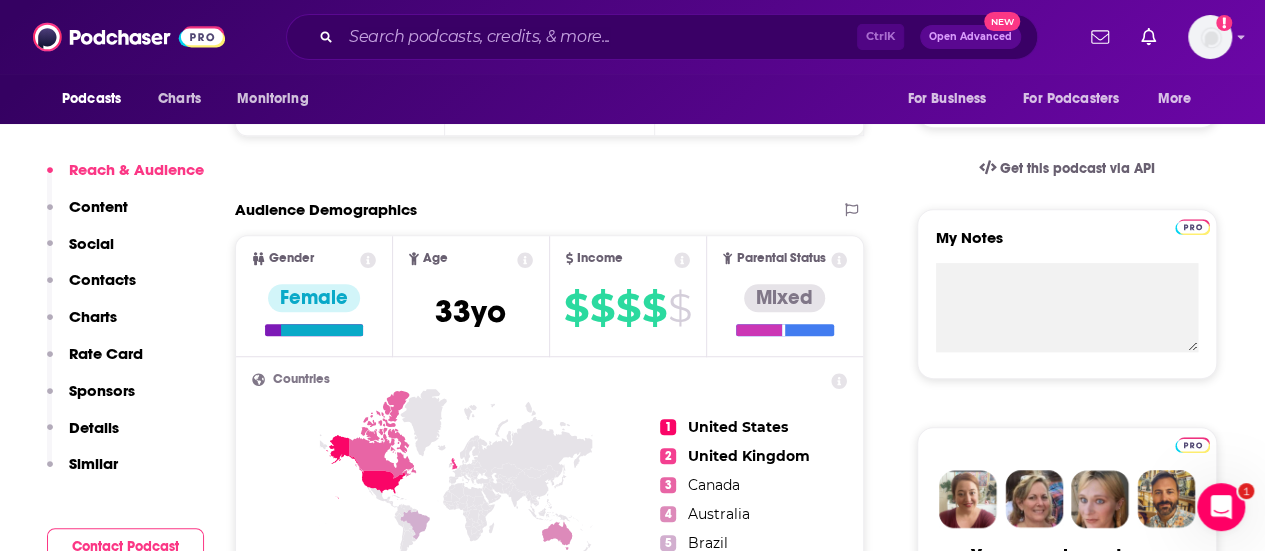 click on "Similar" at bounding box center [93, 463] 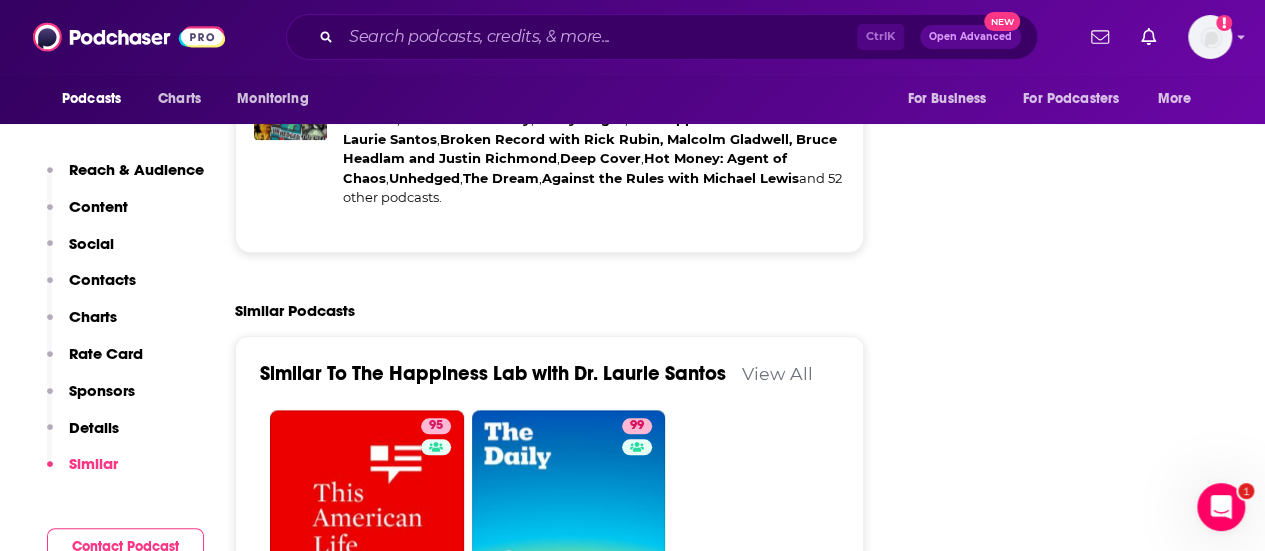 scroll, scrollTop: 4757, scrollLeft: 0, axis: vertical 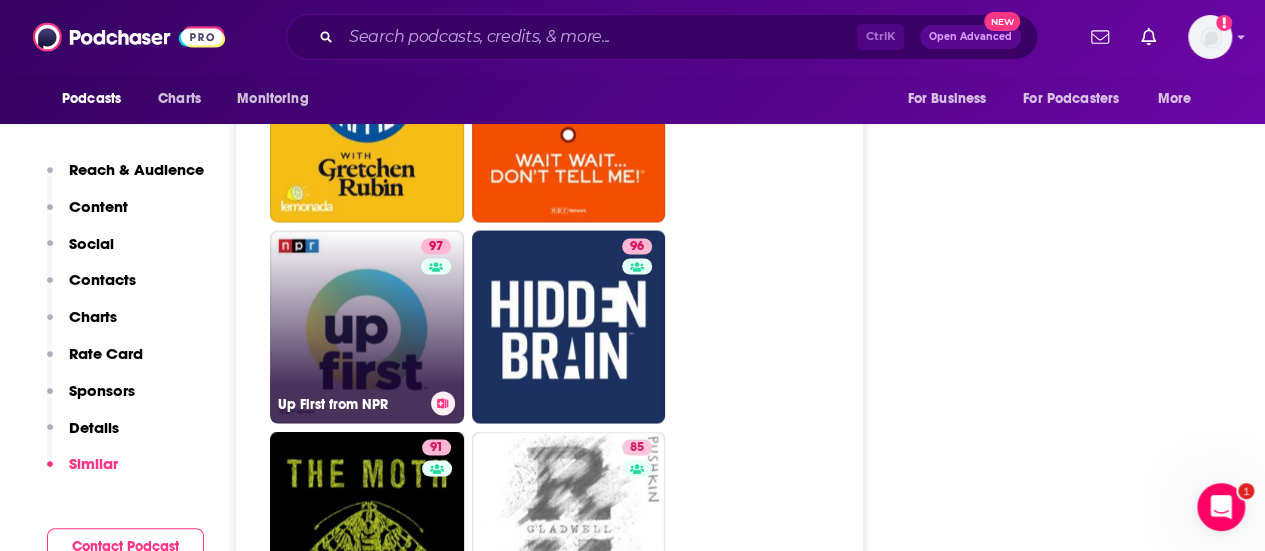 click on "[NUMBER] [PODCAST_NAME] from [ORGANIZATION]" at bounding box center (367, 327) 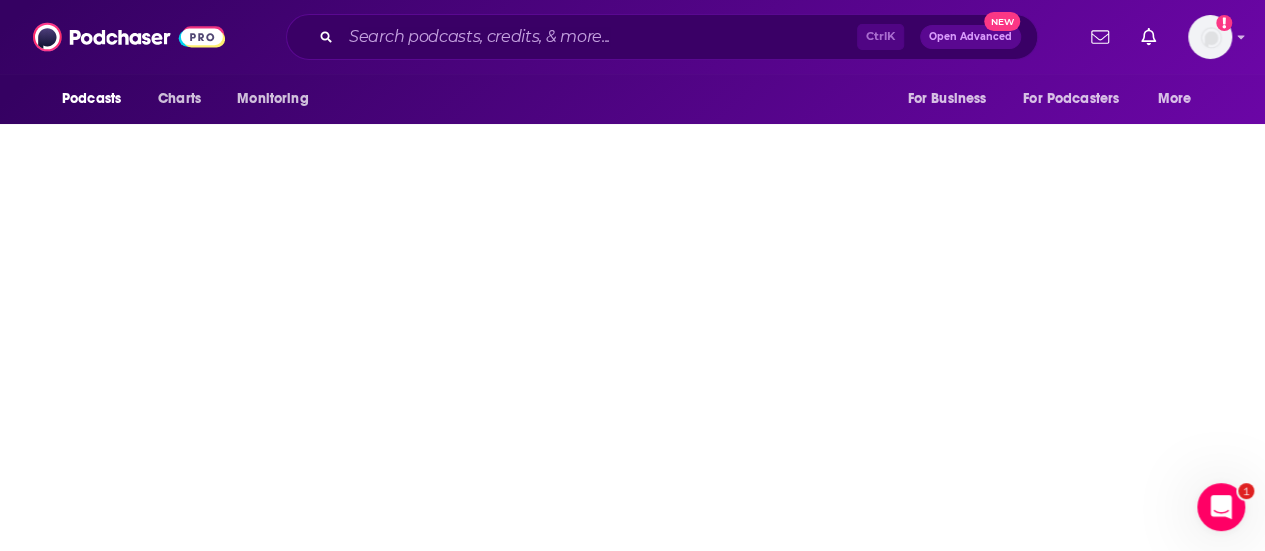 scroll, scrollTop: 0, scrollLeft: 0, axis: both 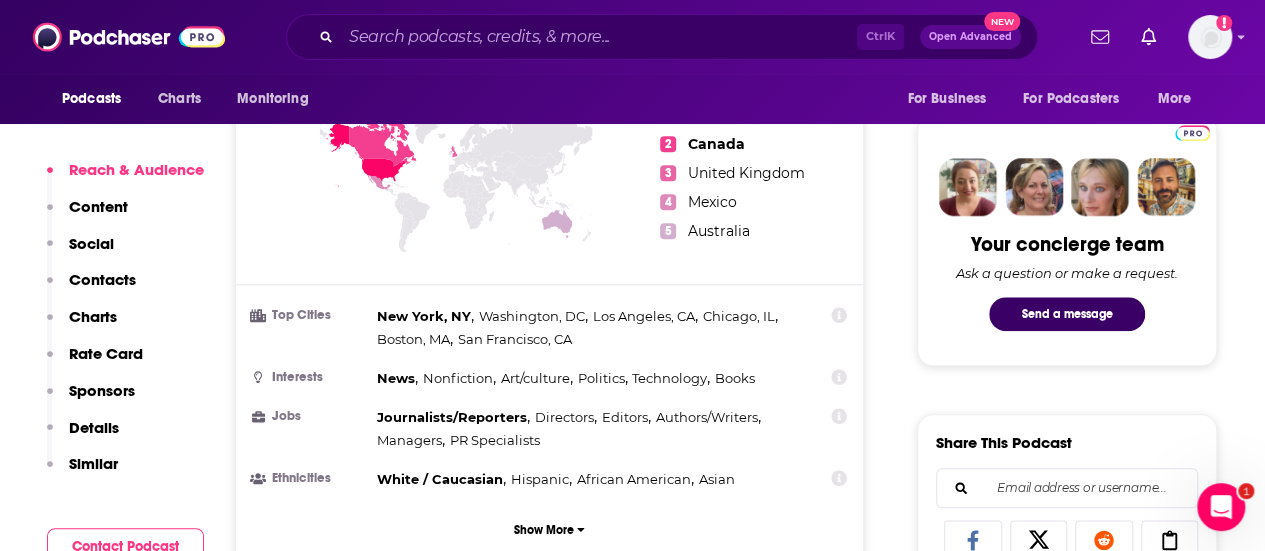 click on "Similar" at bounding box center [93, 463] 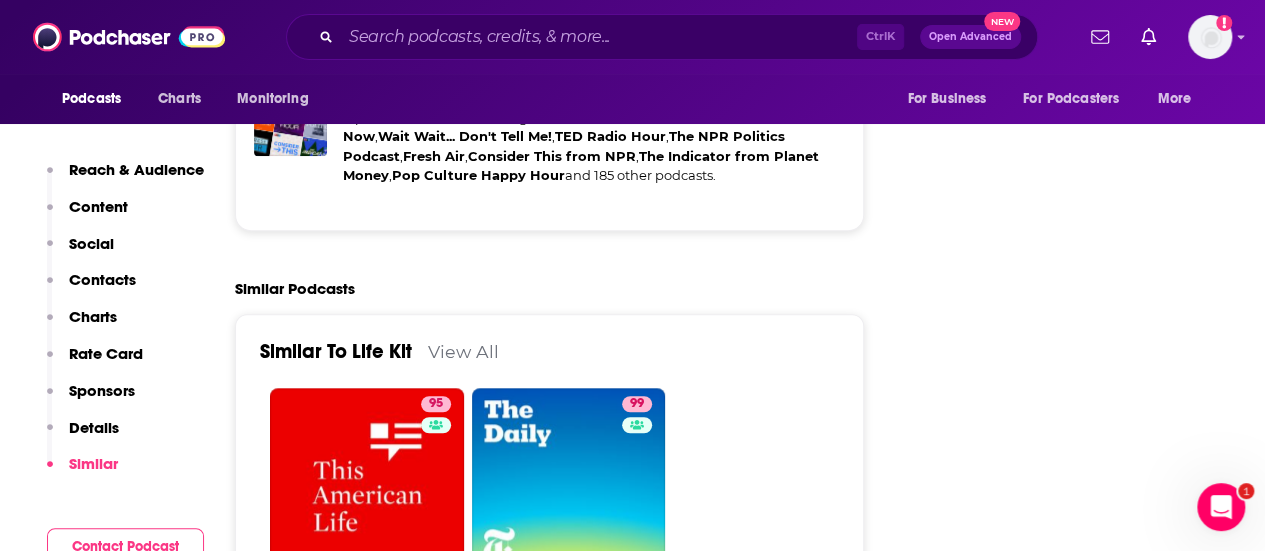 scroll, scrollTop: 4368, scrollLeft: 0, axis: vertical 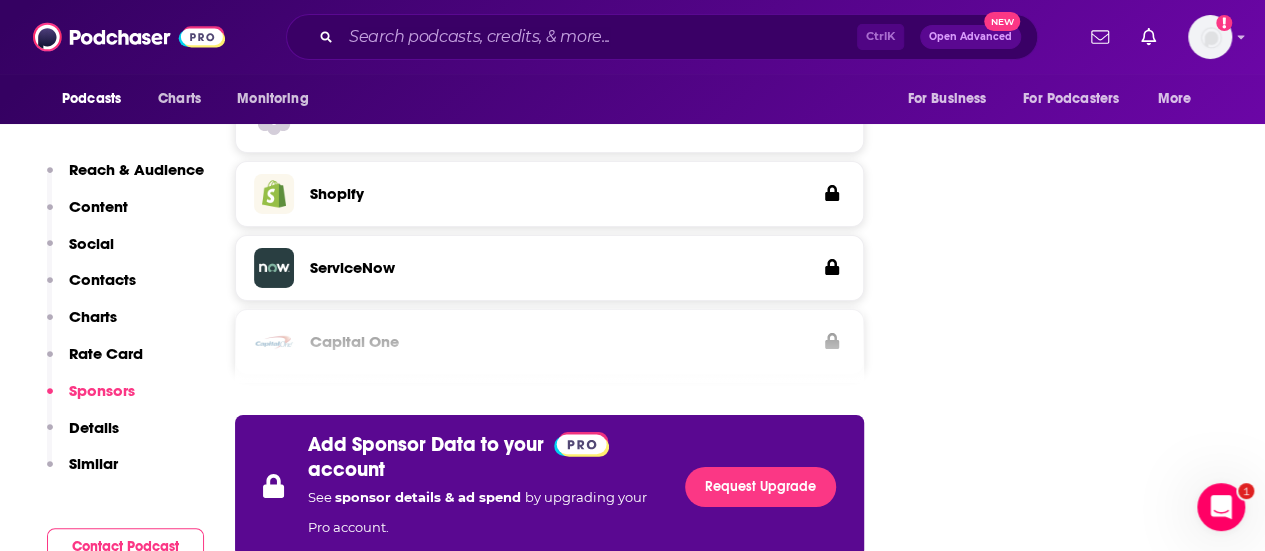 click on "Similar" at bounding box center (93, 463) 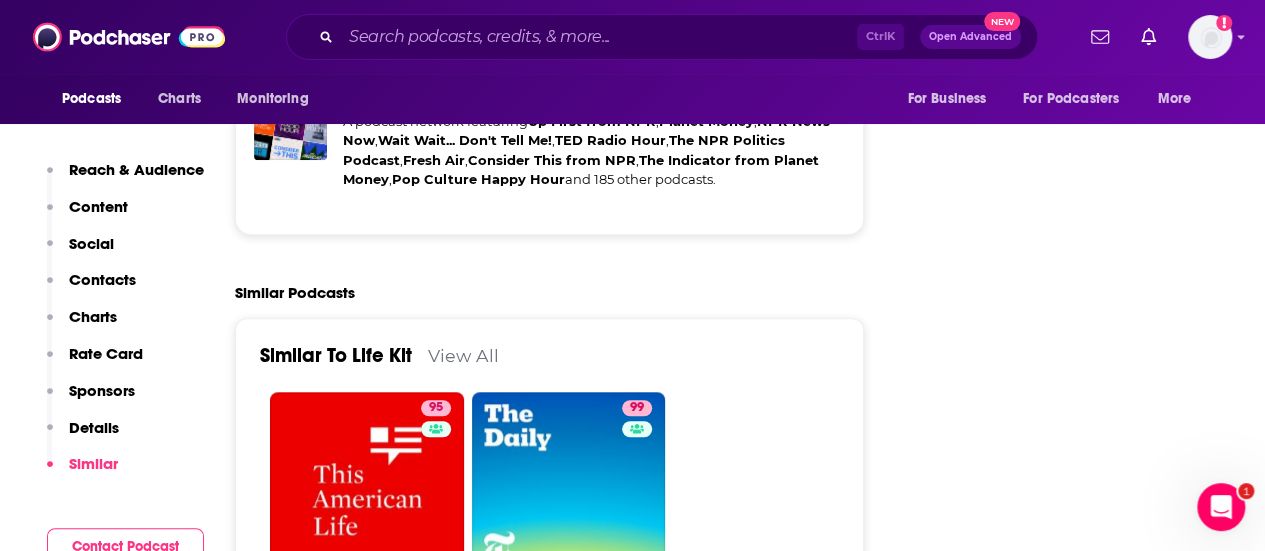 scroll, scrollTop: 4368, scrollLeft: 0, axis: vertical 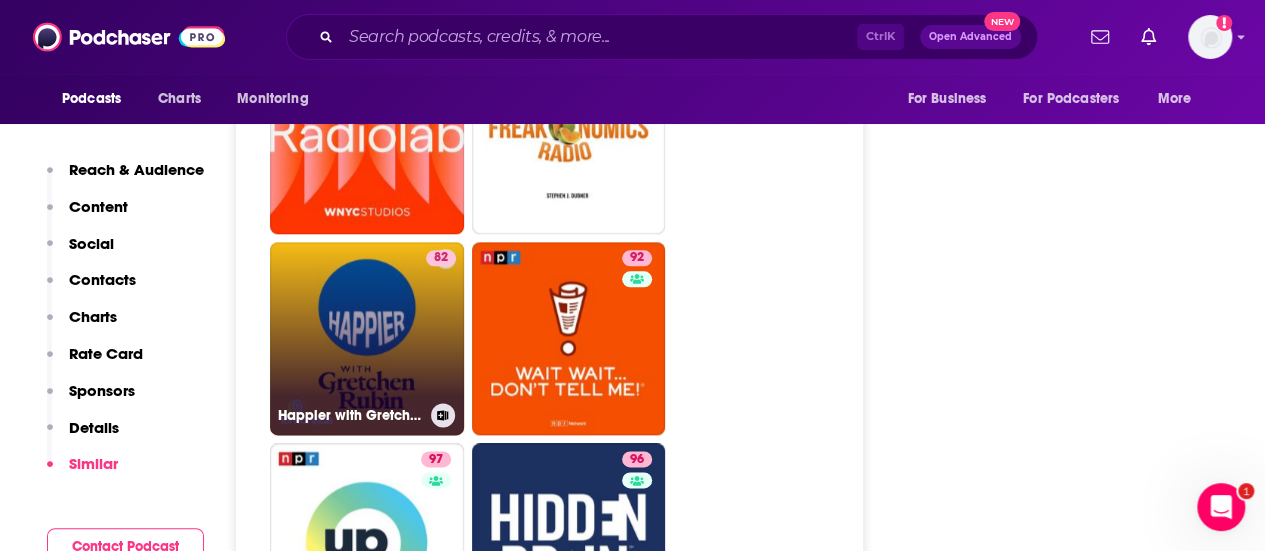 click on "82 Happier with Gretchen Rubin" at bounding box center [367, 339] 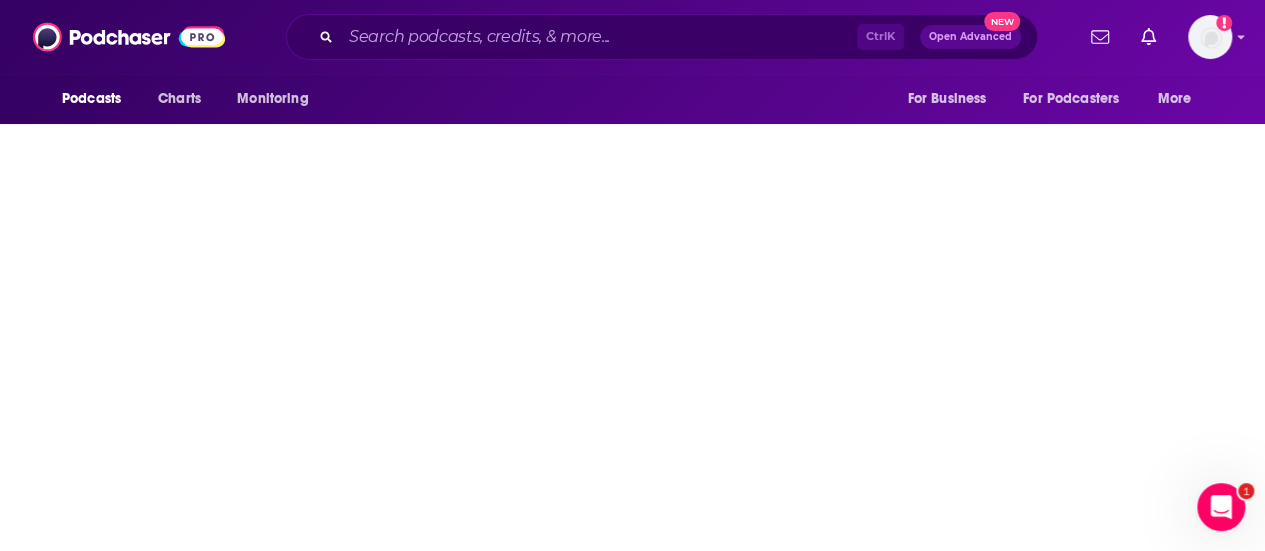 scroll, scrollTop: 0, scrollLeft: 0, axis: both 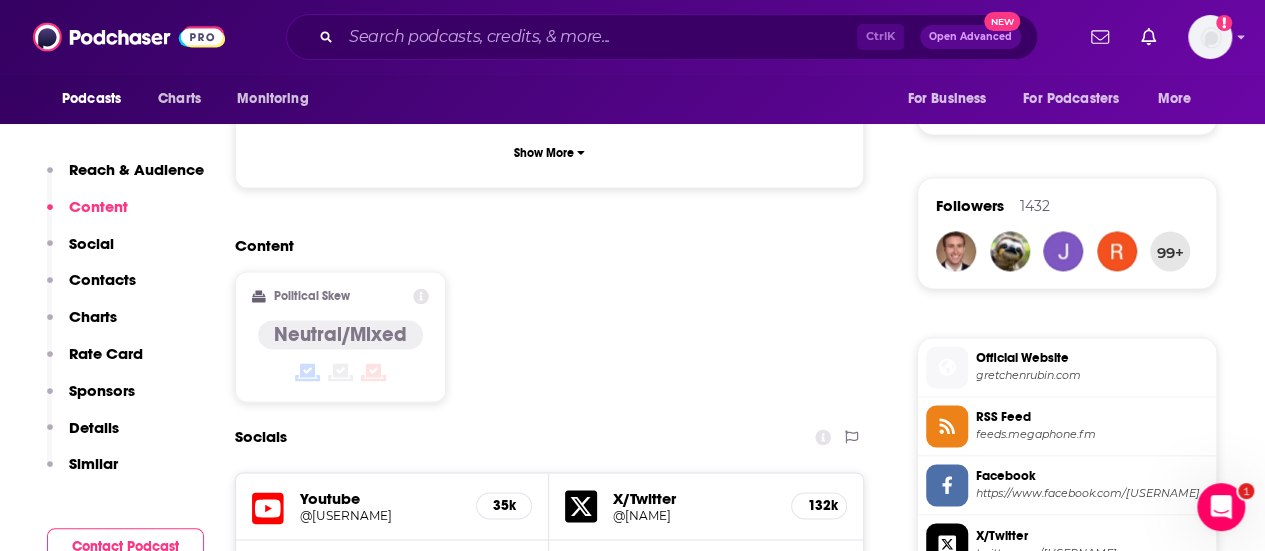 click on "Similar" at bounding box center [93, 463] 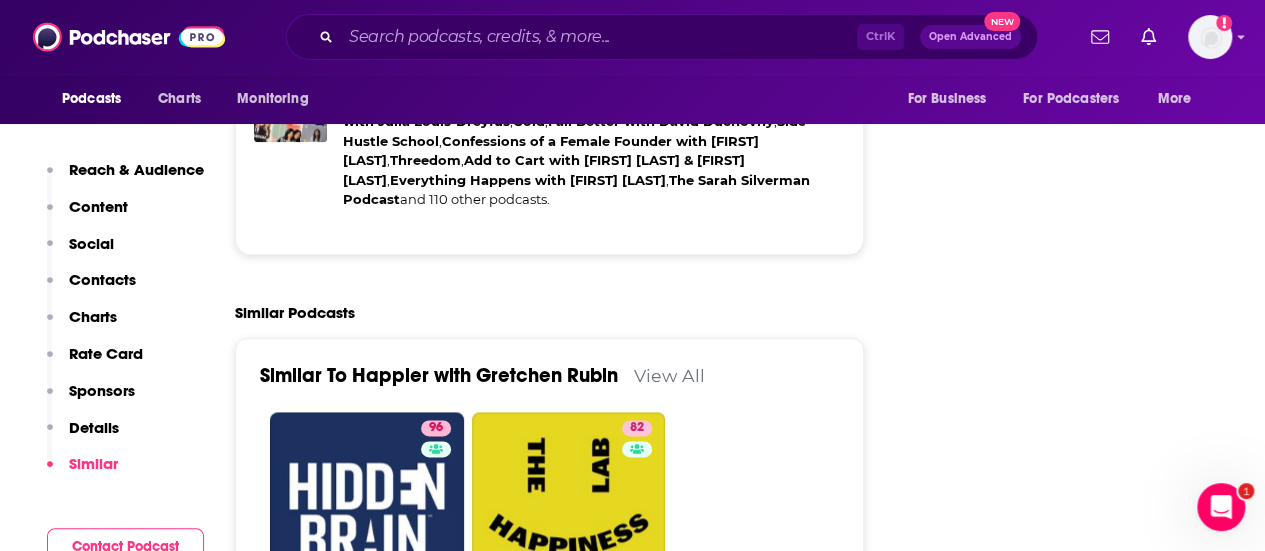 scroll, scrollTop: 4841, scrollLeft: 0, axis: vertical 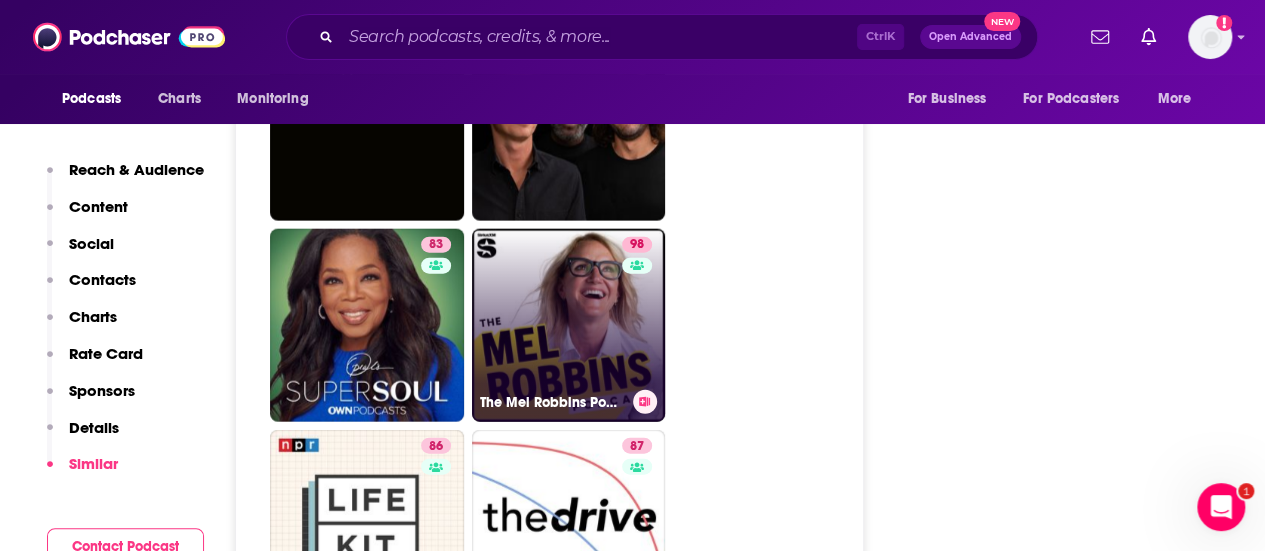 click on "98 The Mel Robbins Podcast" at bounding box center (569, 326) 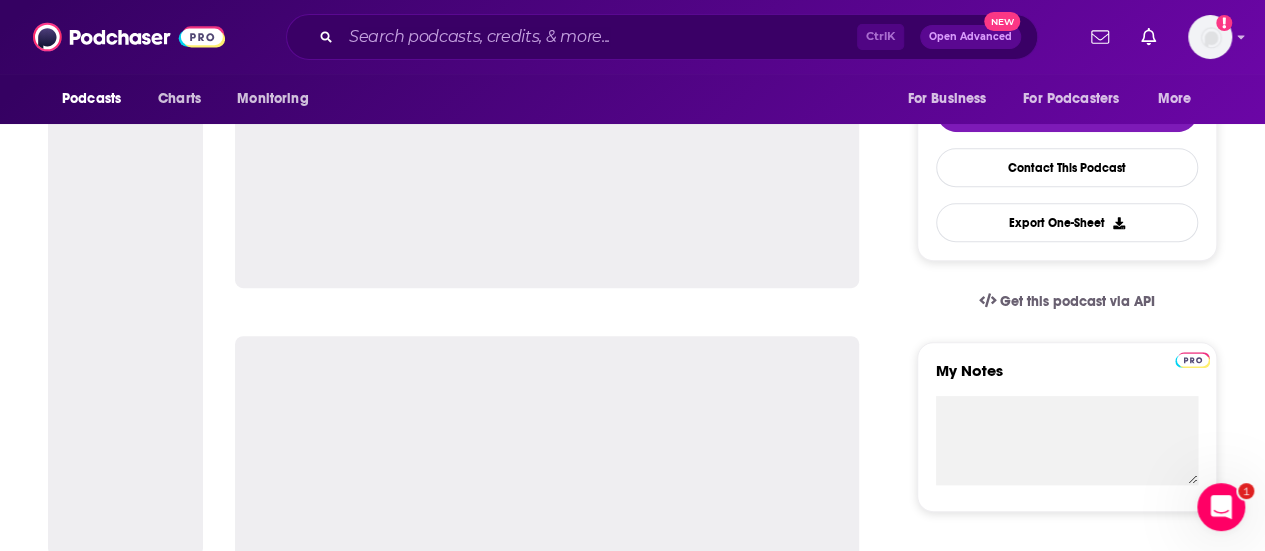 scroll, scrollTop: 482, scrollLeft: 0, axis: vertical 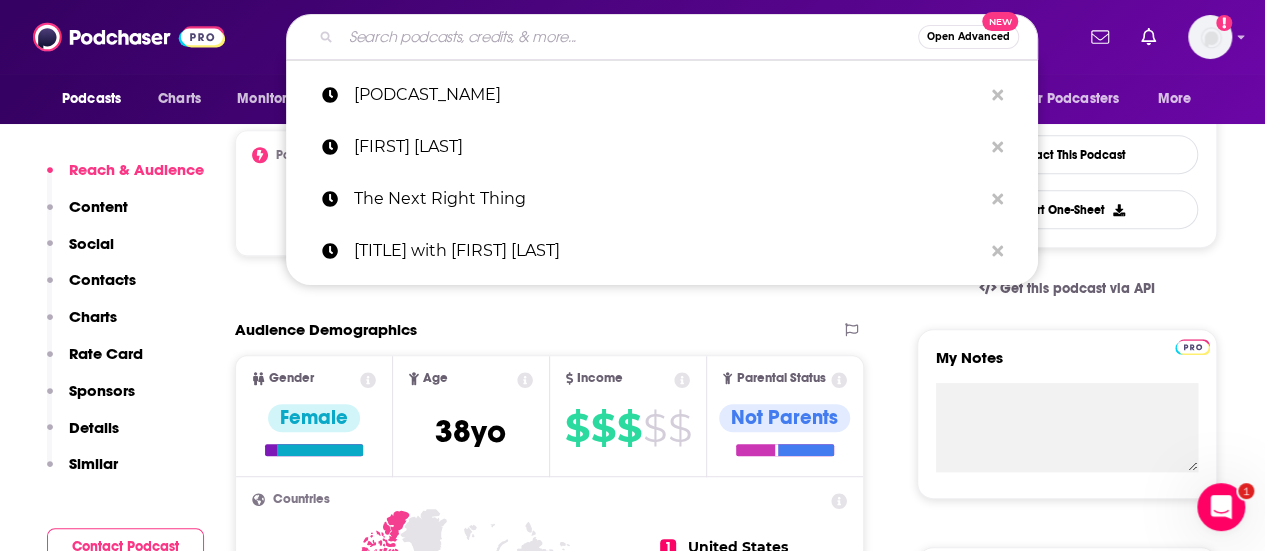 click at bounding box center (629, 37) 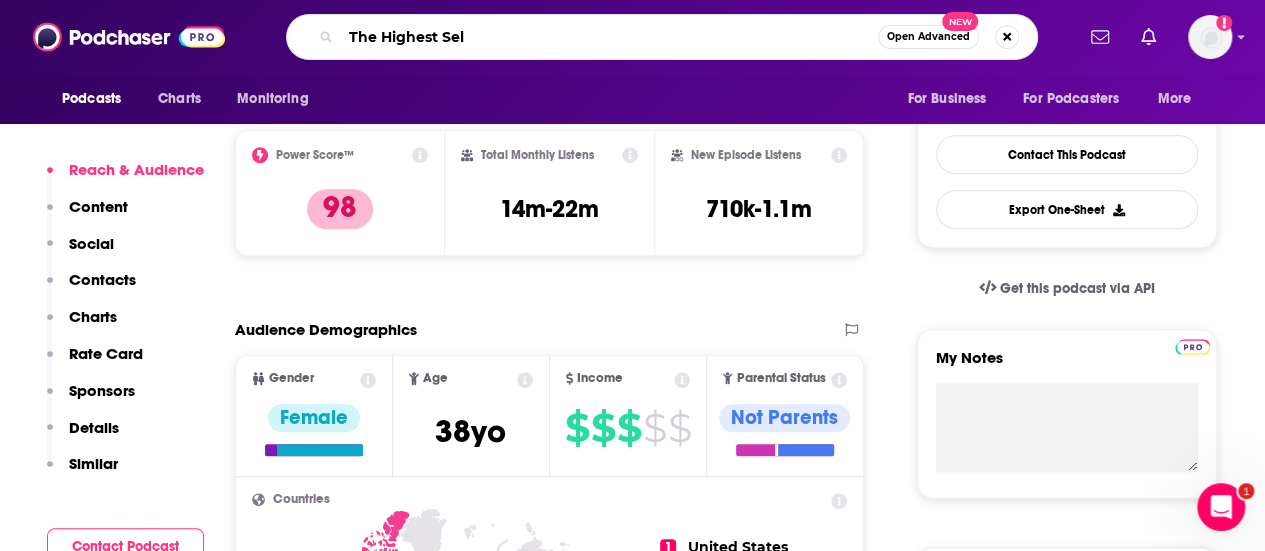 type on "The Highest Self" 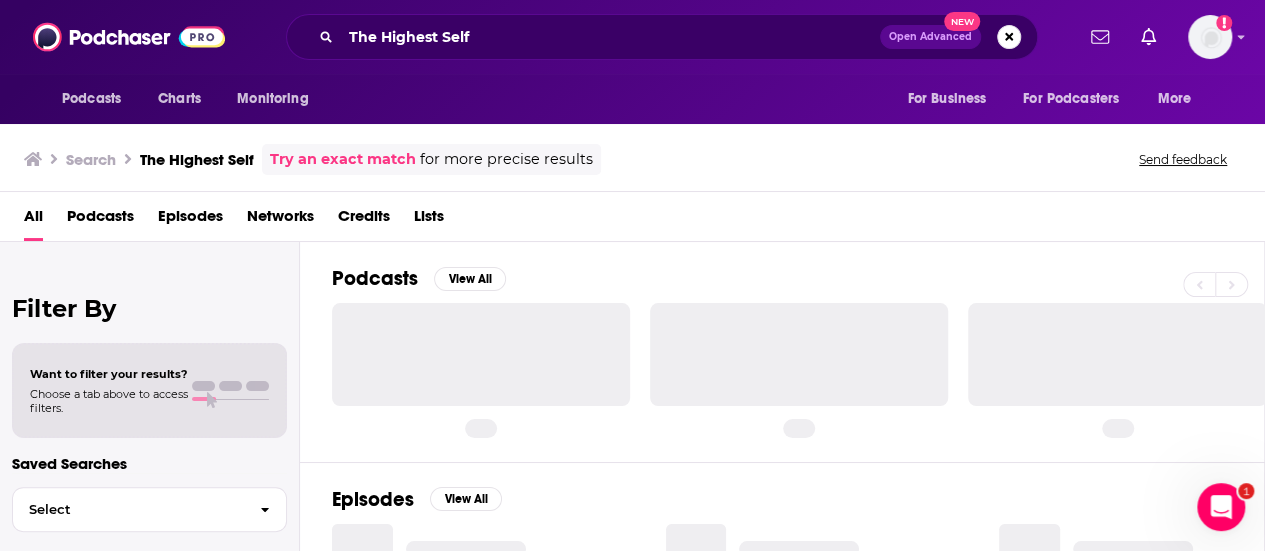 scroll, scrollTop: 0, scrollLeft: 0, axis: both 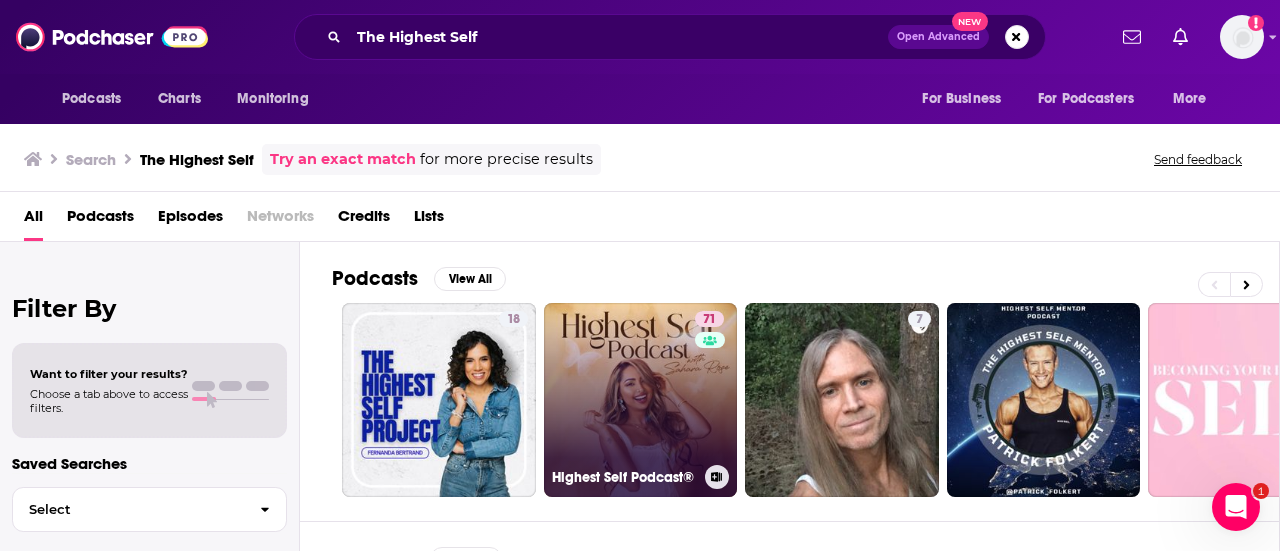 click on "[NUMBER] [TITLE] [TITLE]®" at bounding box center [641, 400] 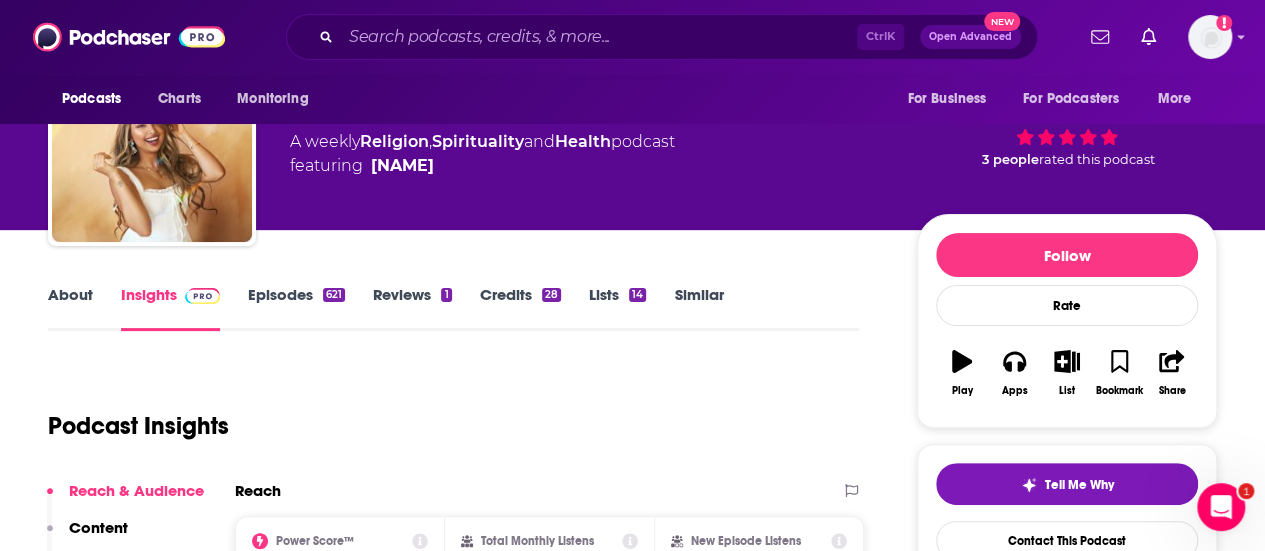 scroll, scrollTop: 0, scrollLeft: 0, axis: both 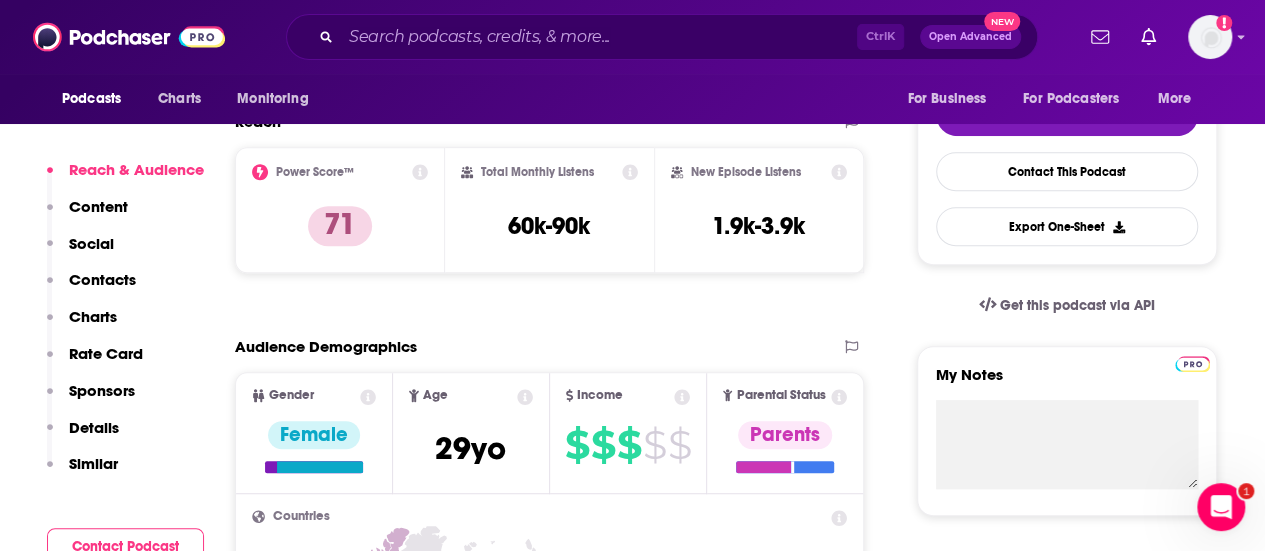 click on "Similar" at bounding box center (93, 463) 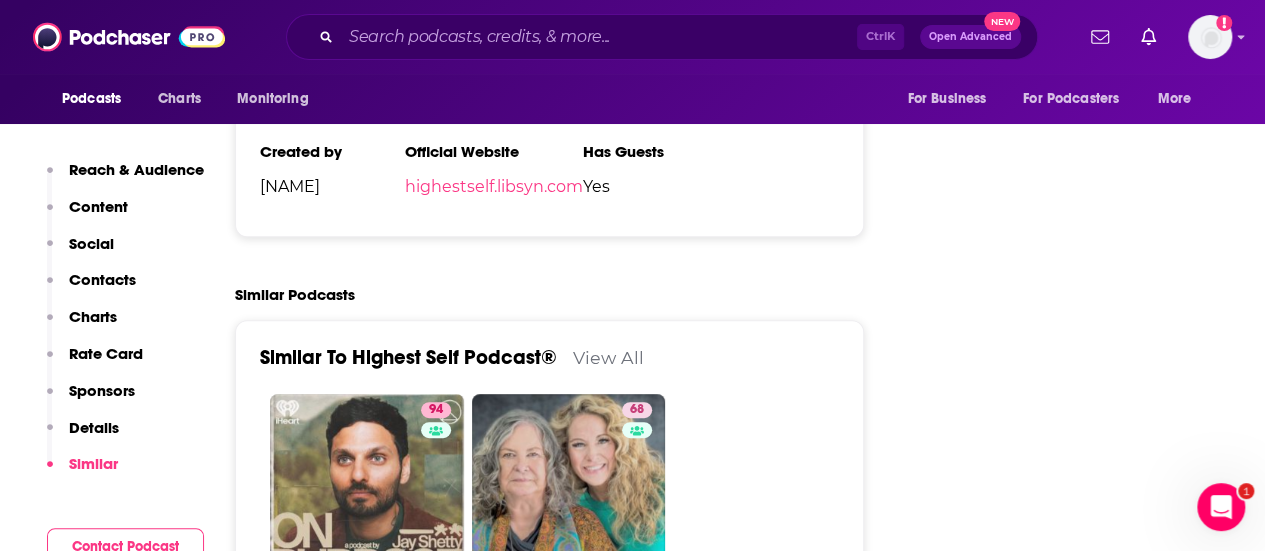 scroll, scrollTop: 4108, scrollLeft: 0, axis: vertical 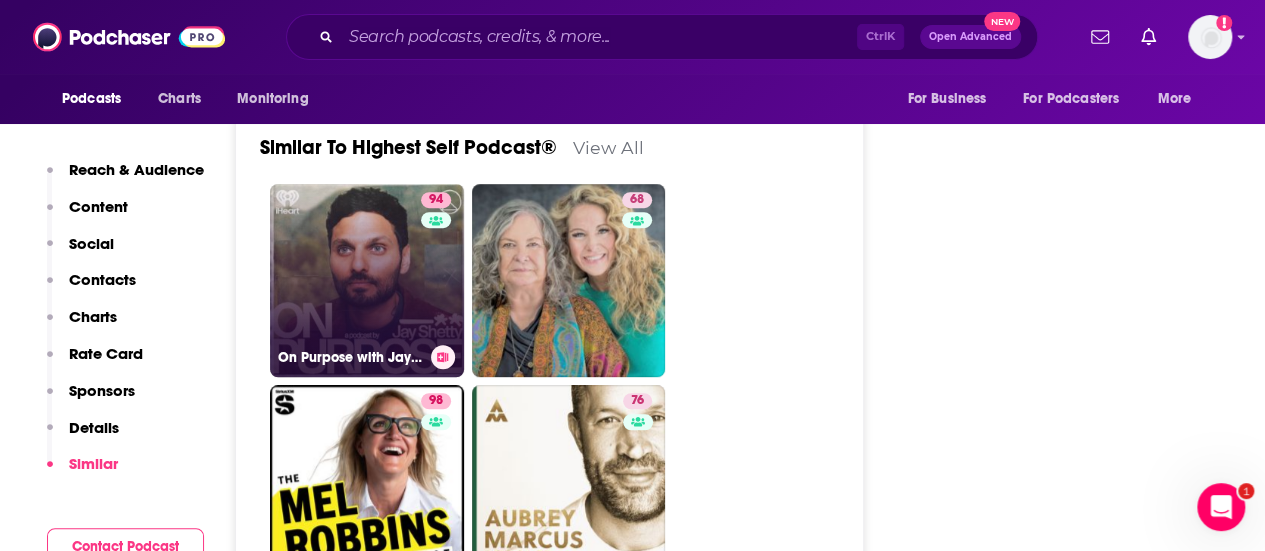 click on "[NUMBER] On Purpose with [FIRST] [LAST]" at bounding box center [367, 281] 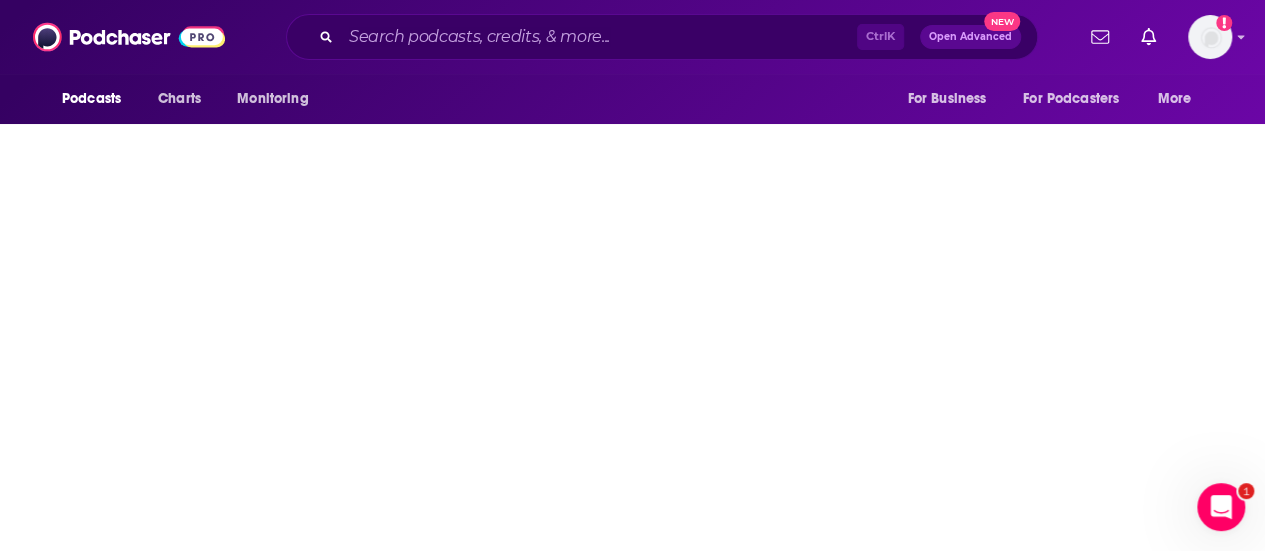 scroll, scrollTop: 0, scrollLeft: 0, axis: both 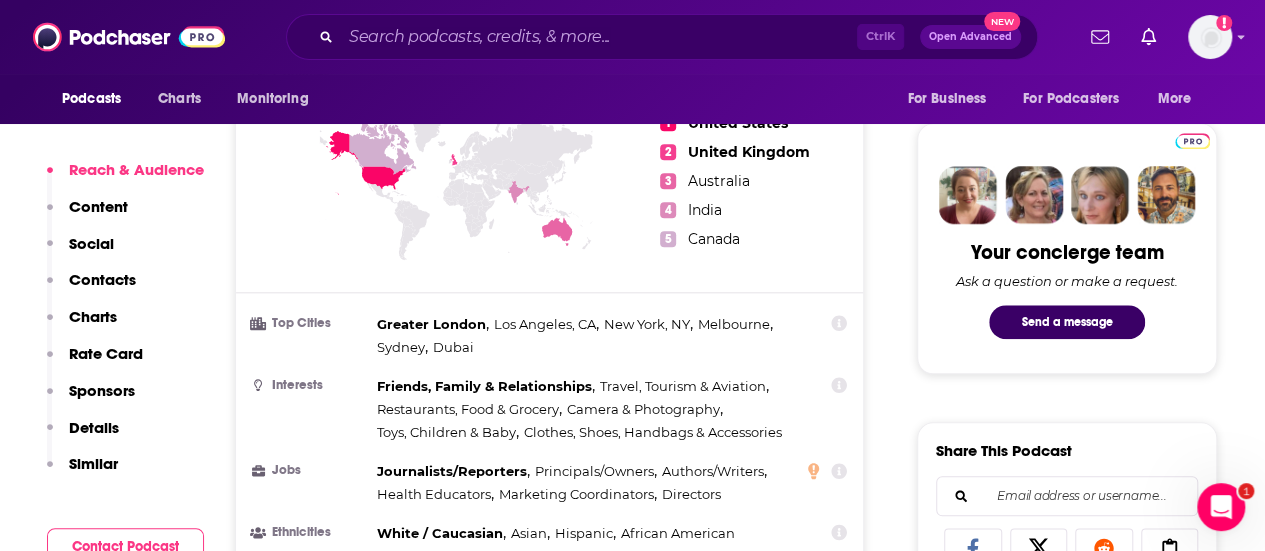 click on "Similar" at bounding box center [93, 463] 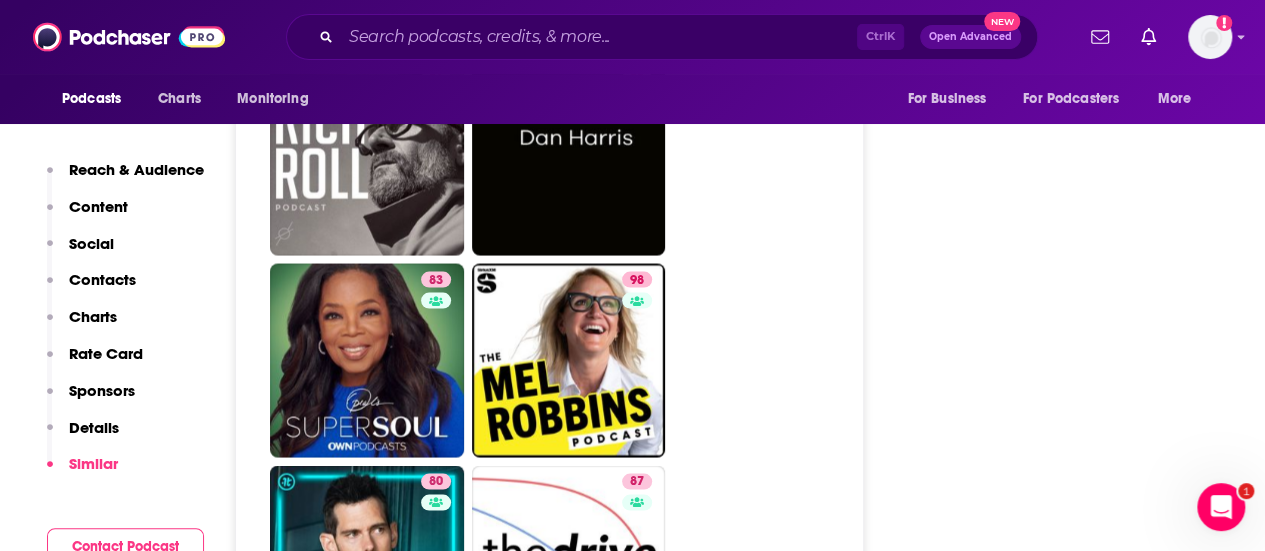 scroll, scrollTop: 5734, scrollLeft: 0, axis: vertical 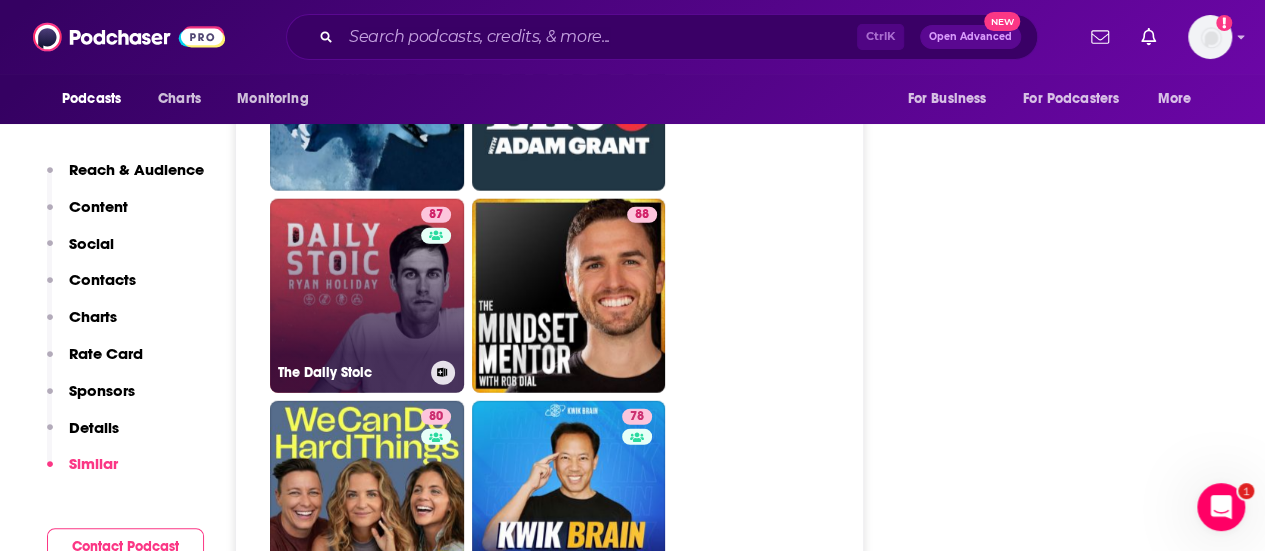 click on "87 The Daily Stoic" at bounding box center [367, 296] 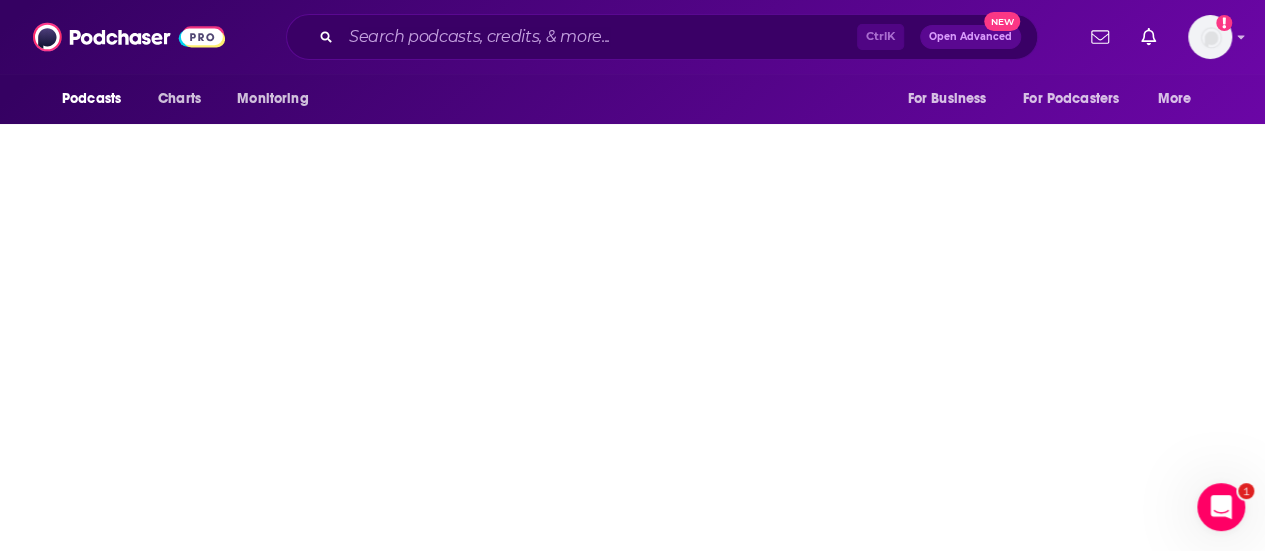 scroll, scrollTop: 0, scrollLeft: 0, axis: both 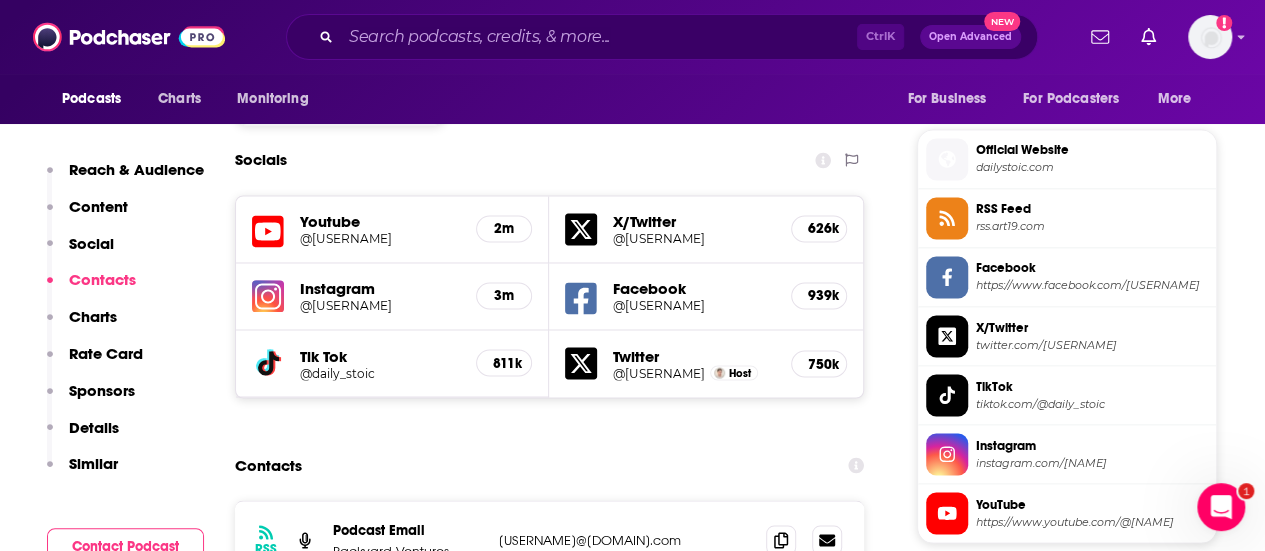 click on "Content" at bounding box center (98, 206) 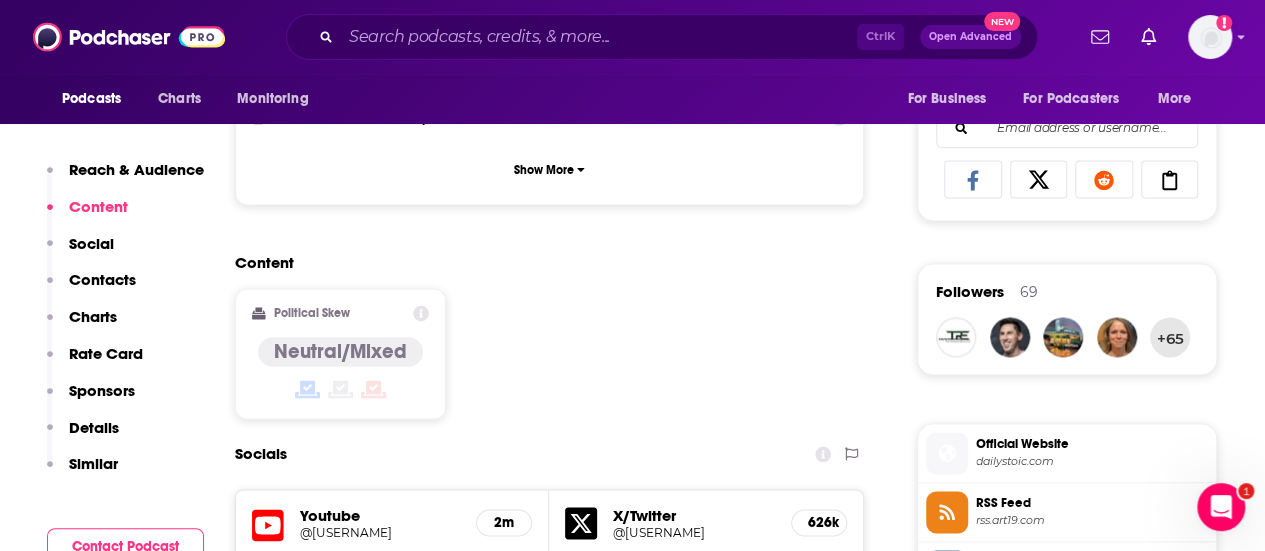 scroll, scrollTop: 1249, scrollLeft: 0, axis: vertical 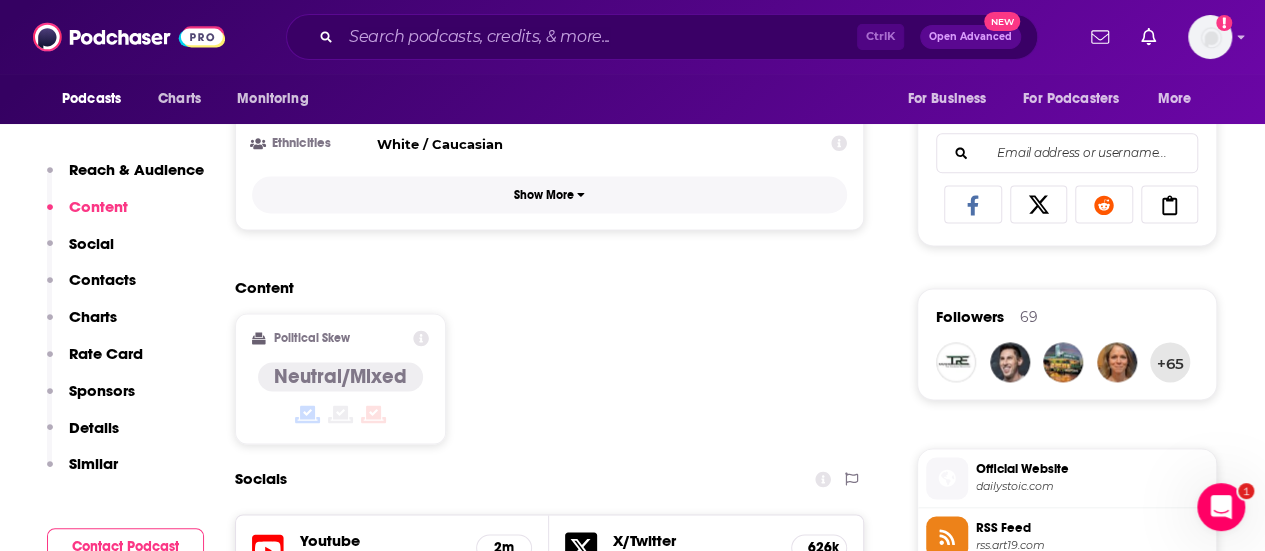 click on "Show More" at bounding box center [549, 194] 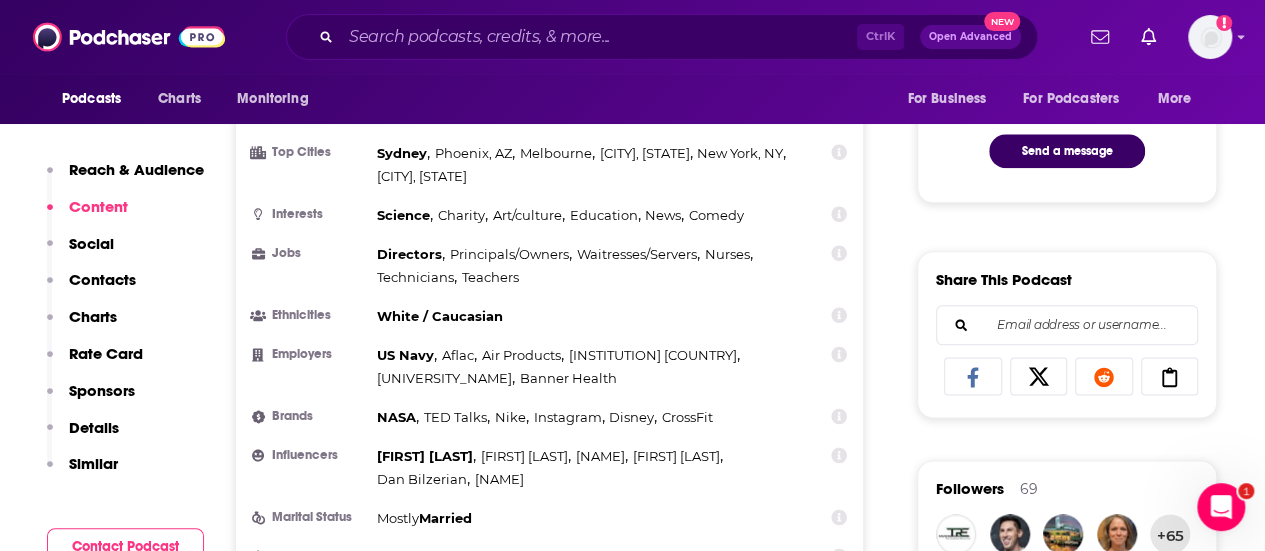 scroll, scrollTop: 1049, scrollLeft: 0, axis: vertical 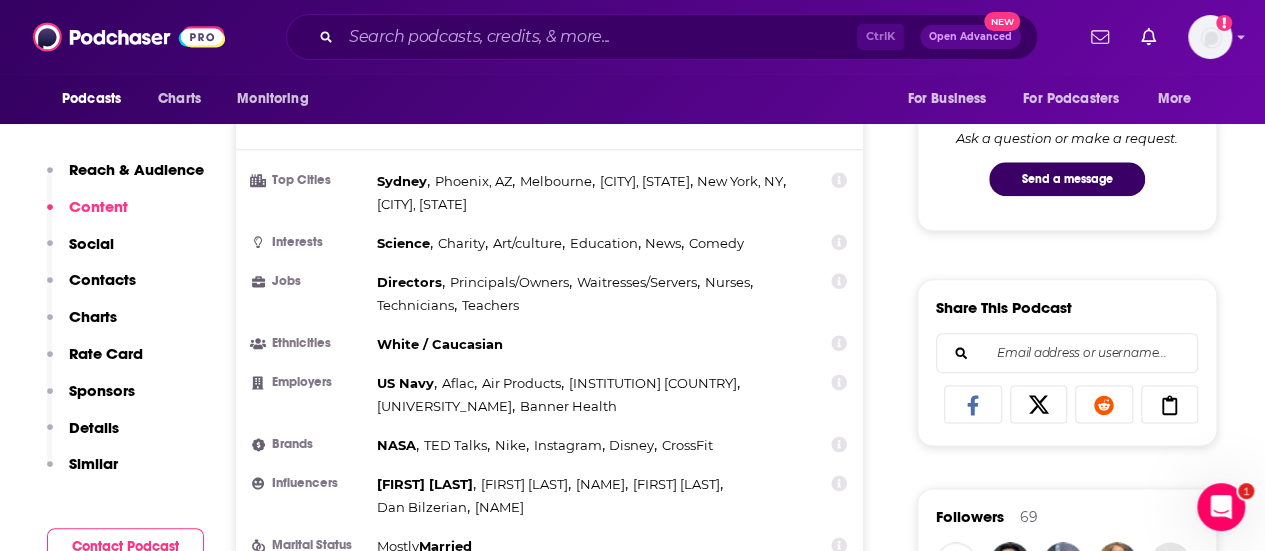 type on "https://www.podchaser.com/podcasts/[PODCAST_NAME]-[ID]" 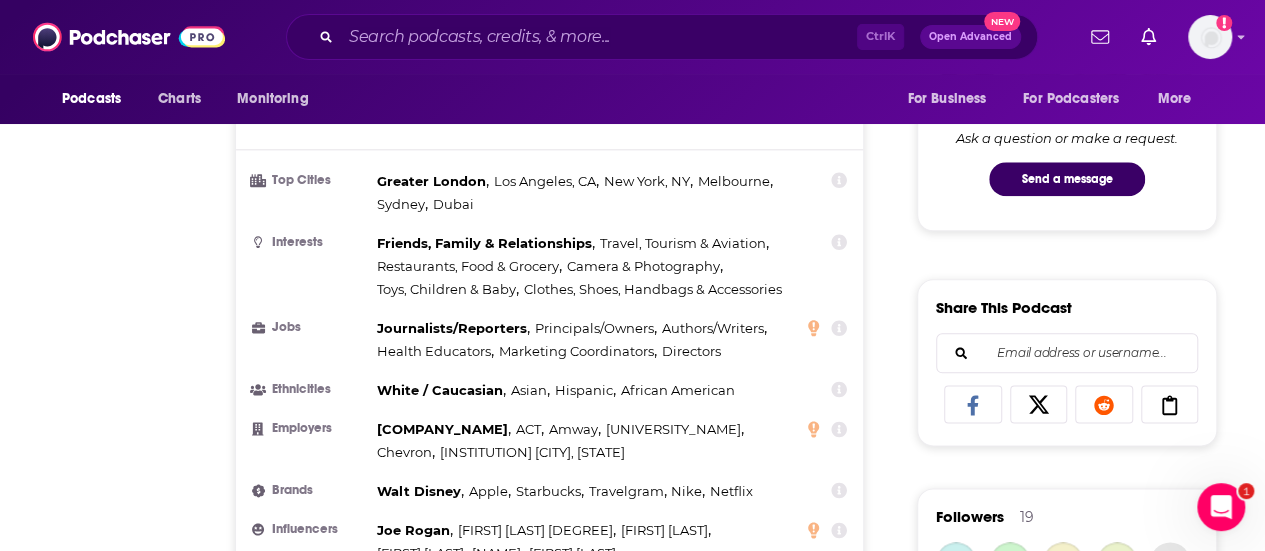 scroll, scrollTop: 0, scrollLeft: 0, axis: both 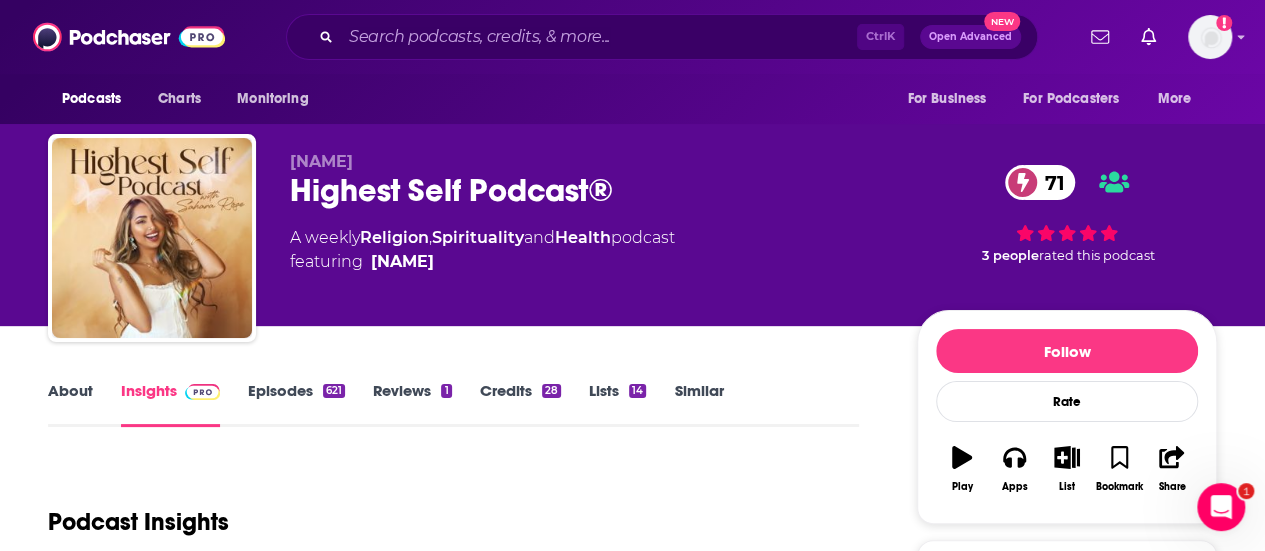 click on "Open Advanced" at bounding box center [970, 37] 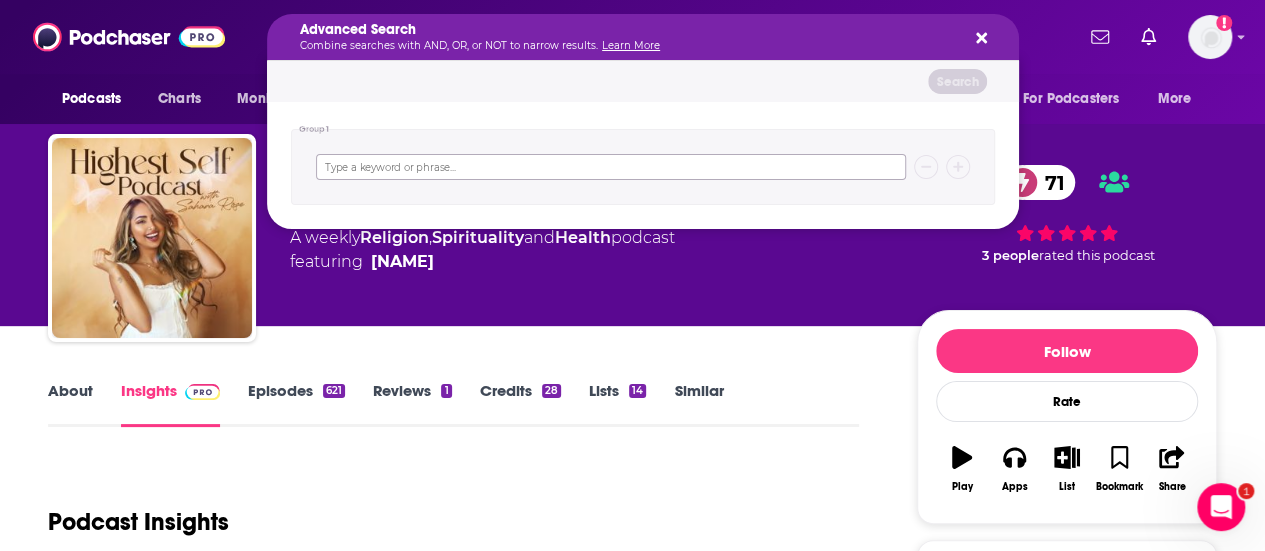 click at bounding box center [611, 167] 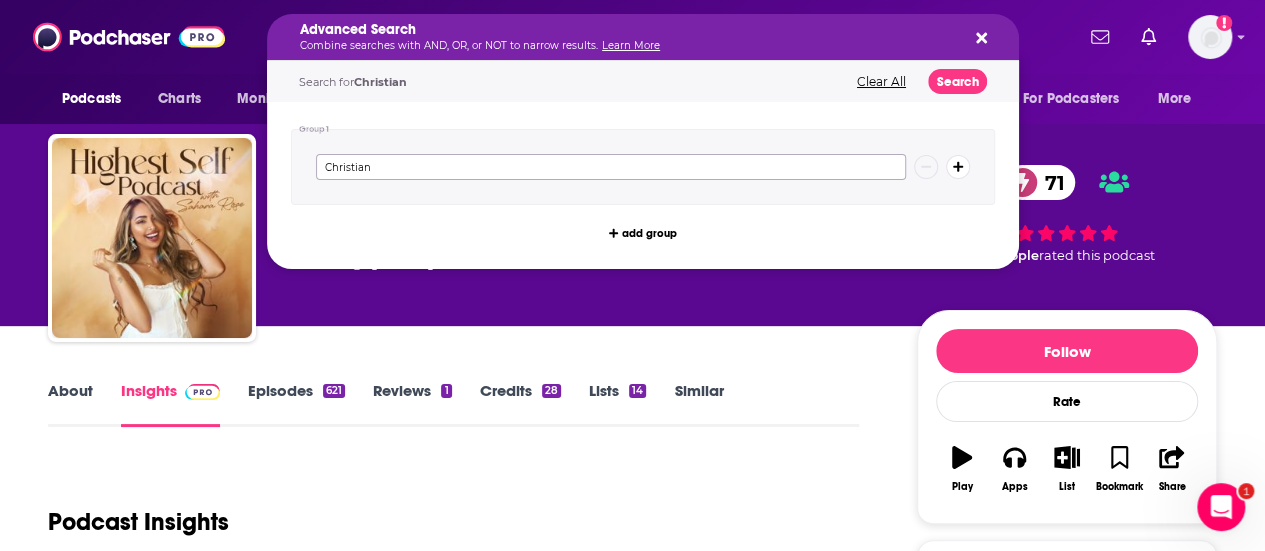 type on "Christian" 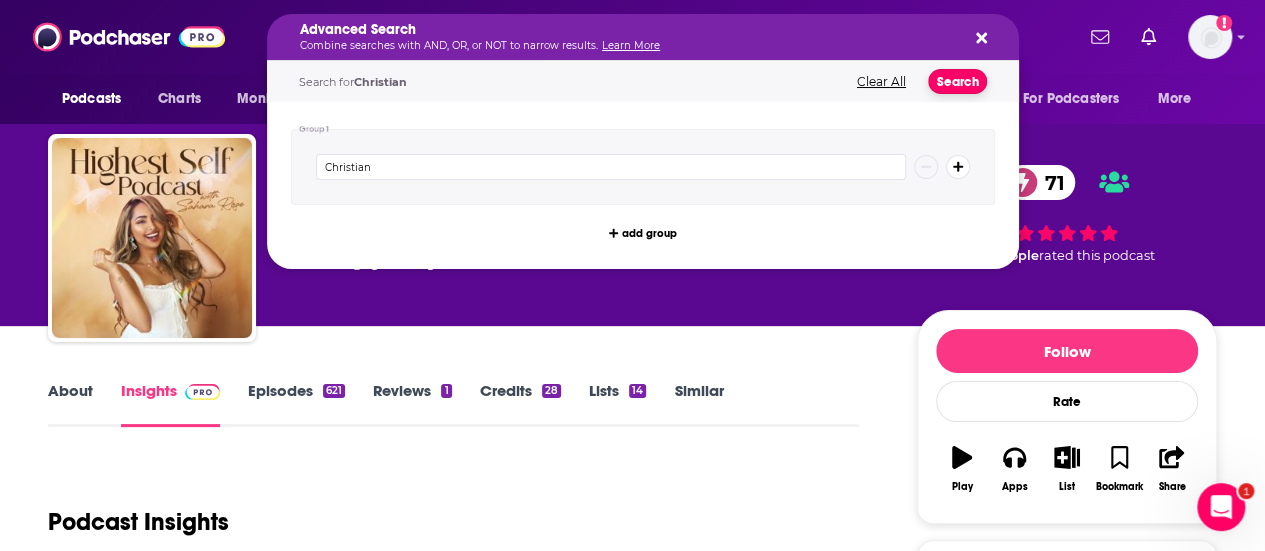 click on "Search" at bounding box center (957, 81) 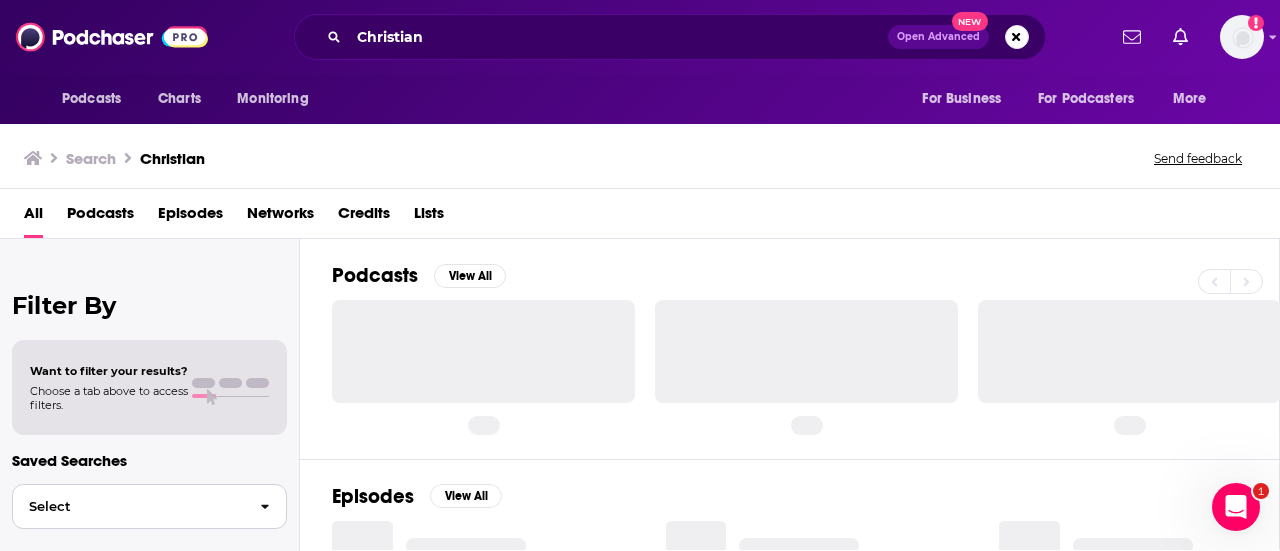click 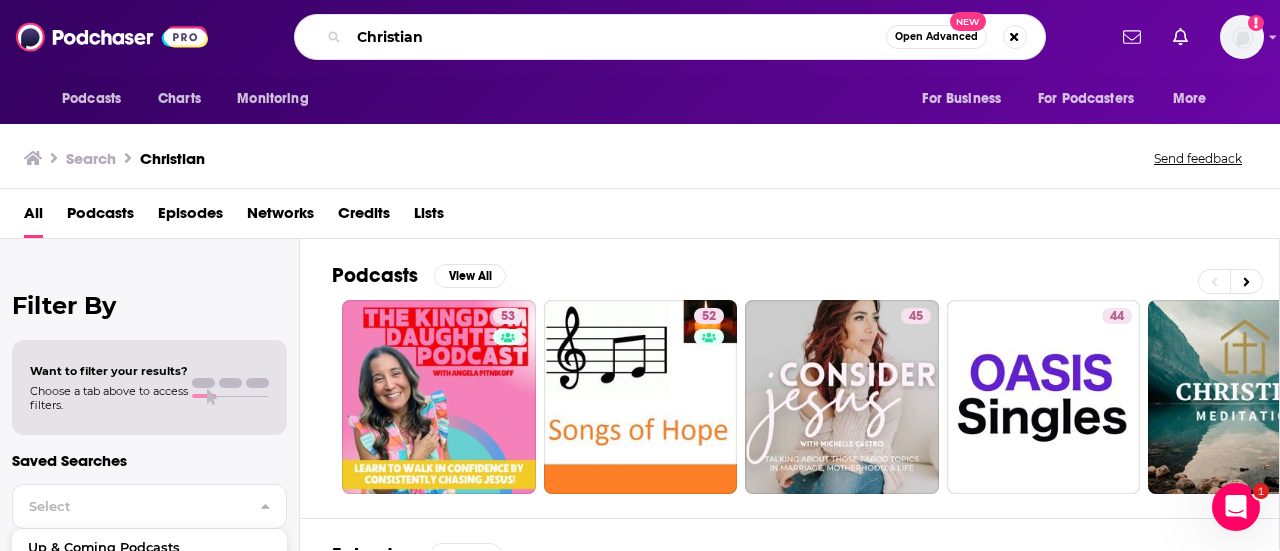 click on "Christian" at bounding box center [617, 37] 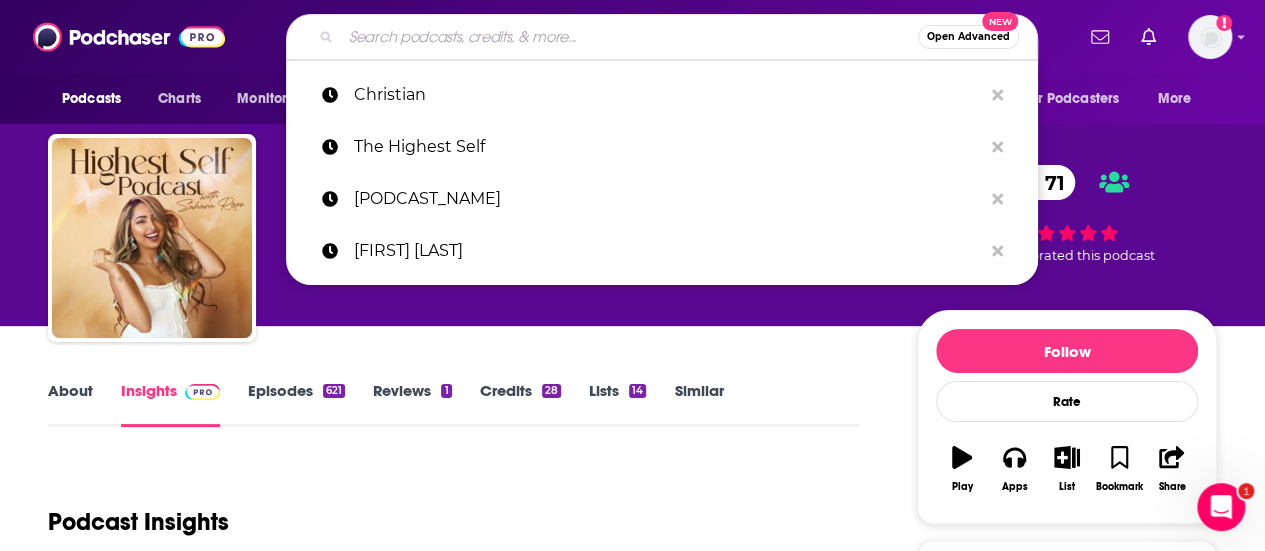 click at bounding box center [629, 37] 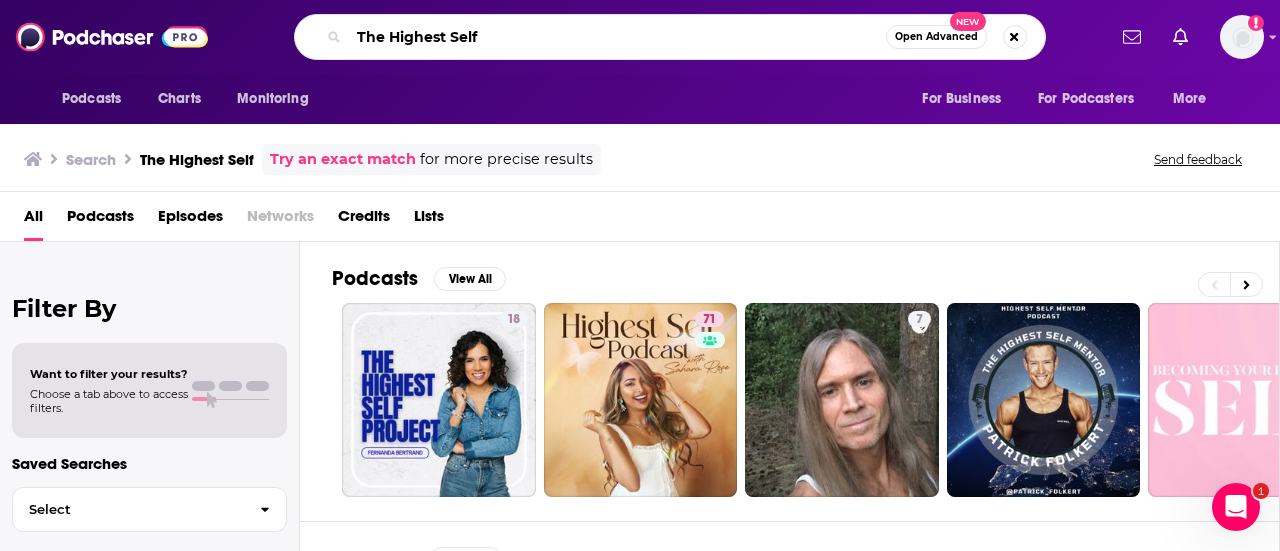 click on "The Highest Self" at bounding box center (617, 37) 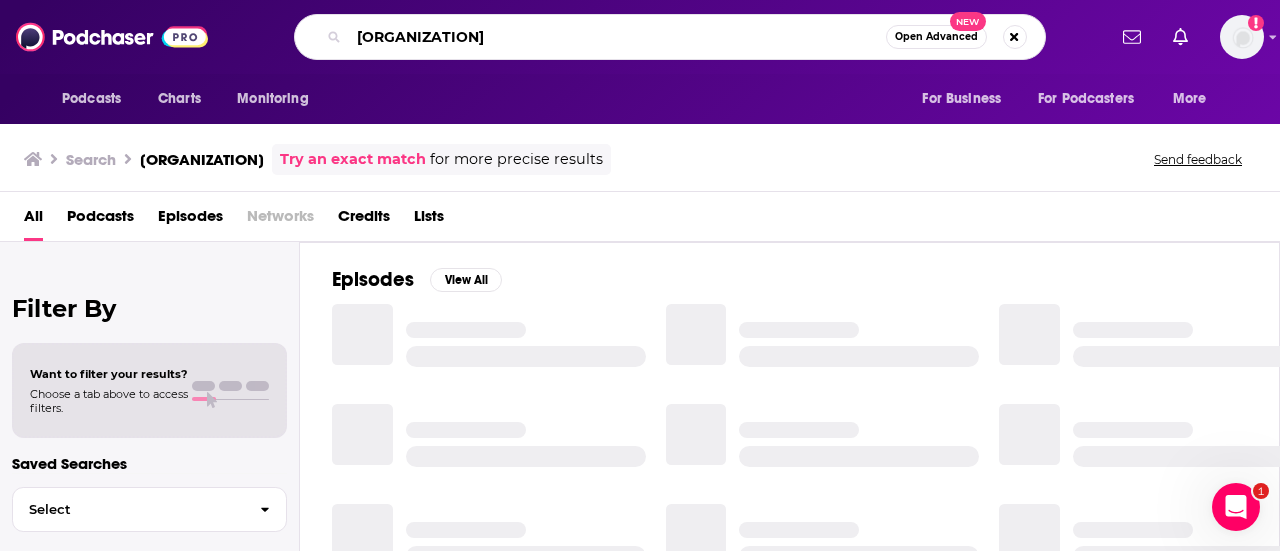 click on "[ORGANIZATION]" at bounding box center [617, 37] 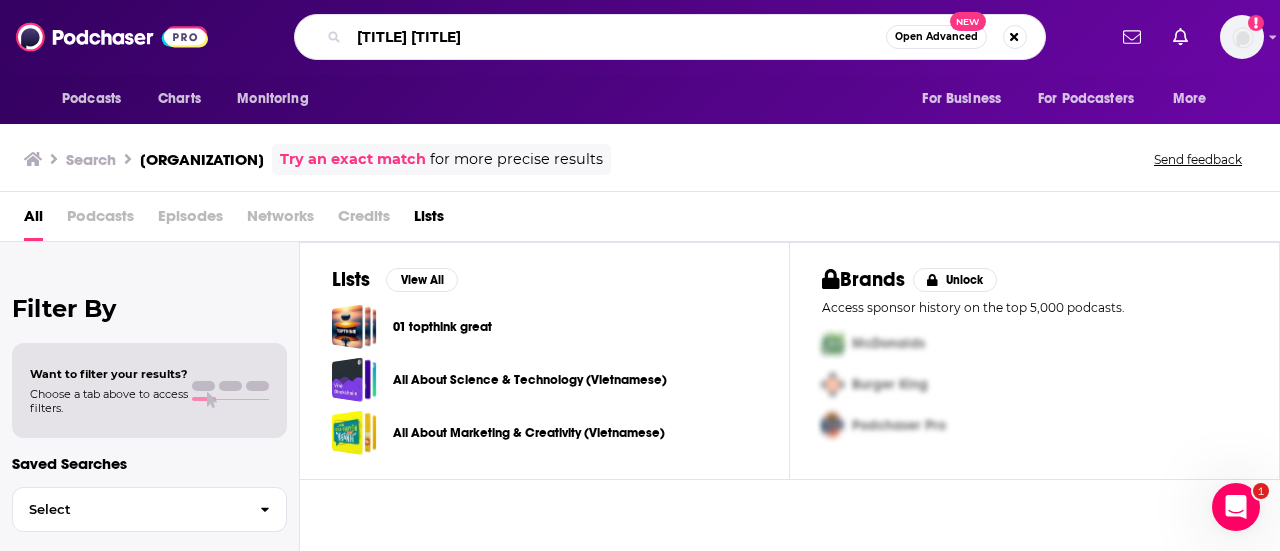 type on "[TITLE] [TITLE]" 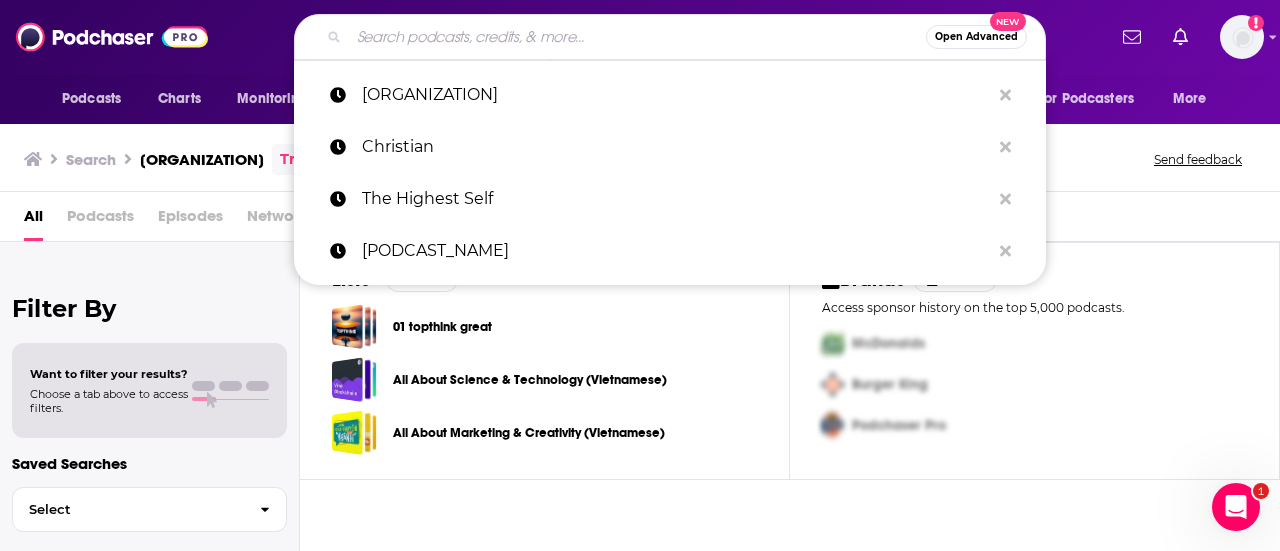 paste on "[TITLE] [TITLE]" 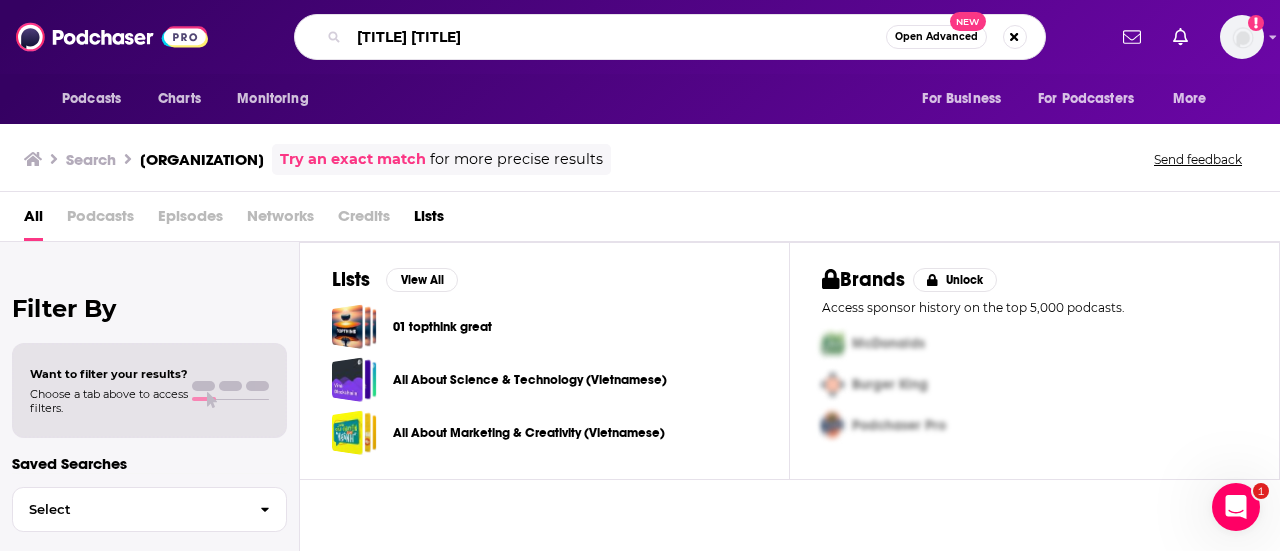 type on "[TITLE] [TITLE]" 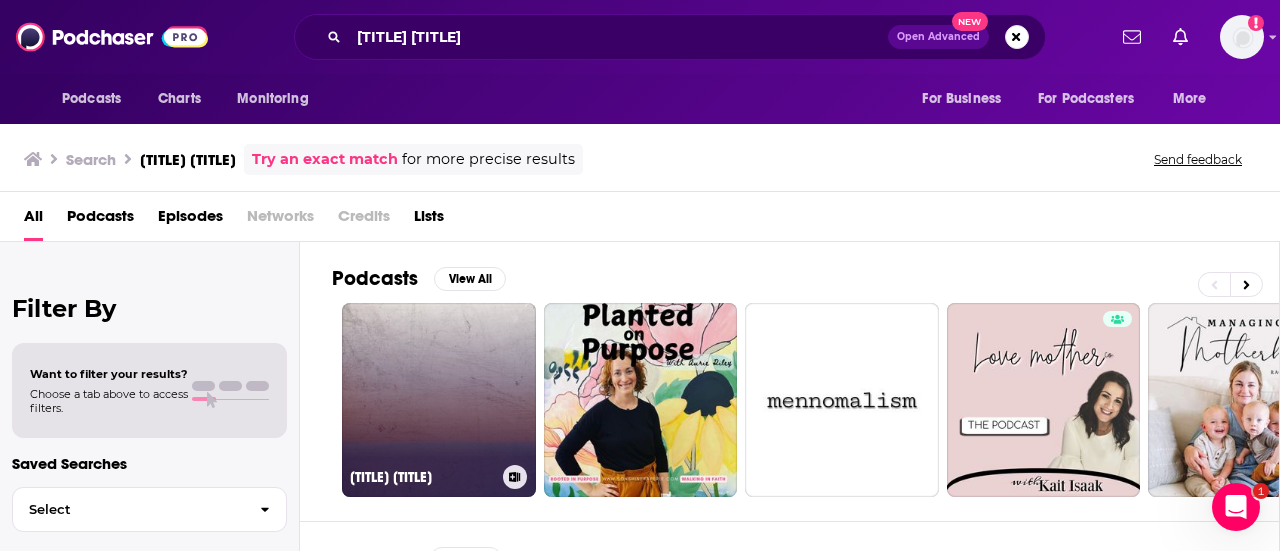click on "[TITLE] [TITLE]" at bounding box center [439, 400] 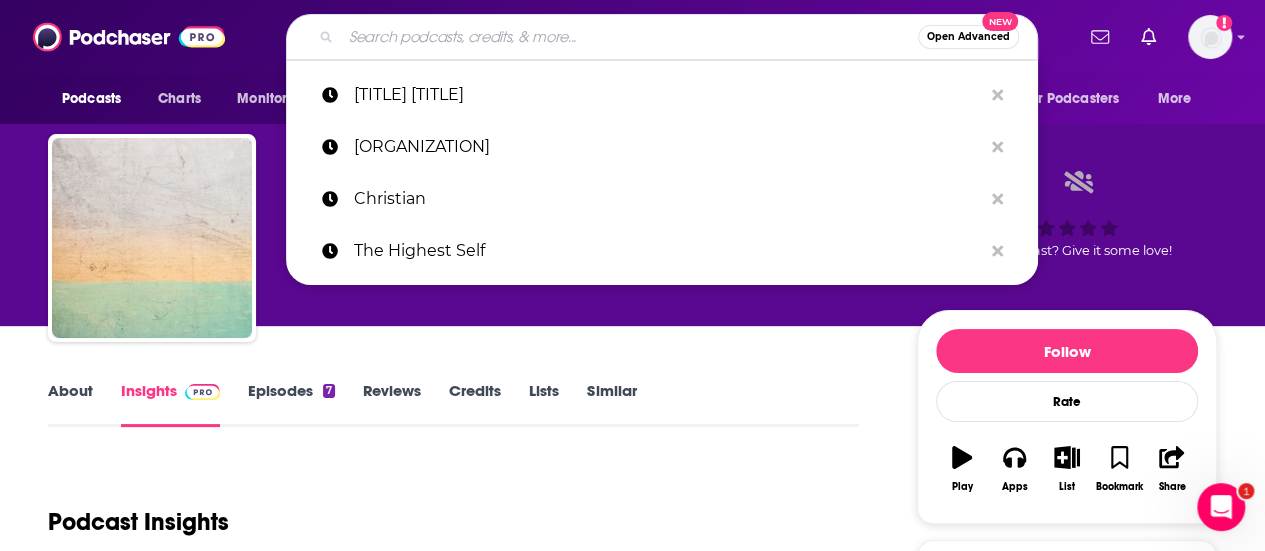 click at bounding box center [629, 37] 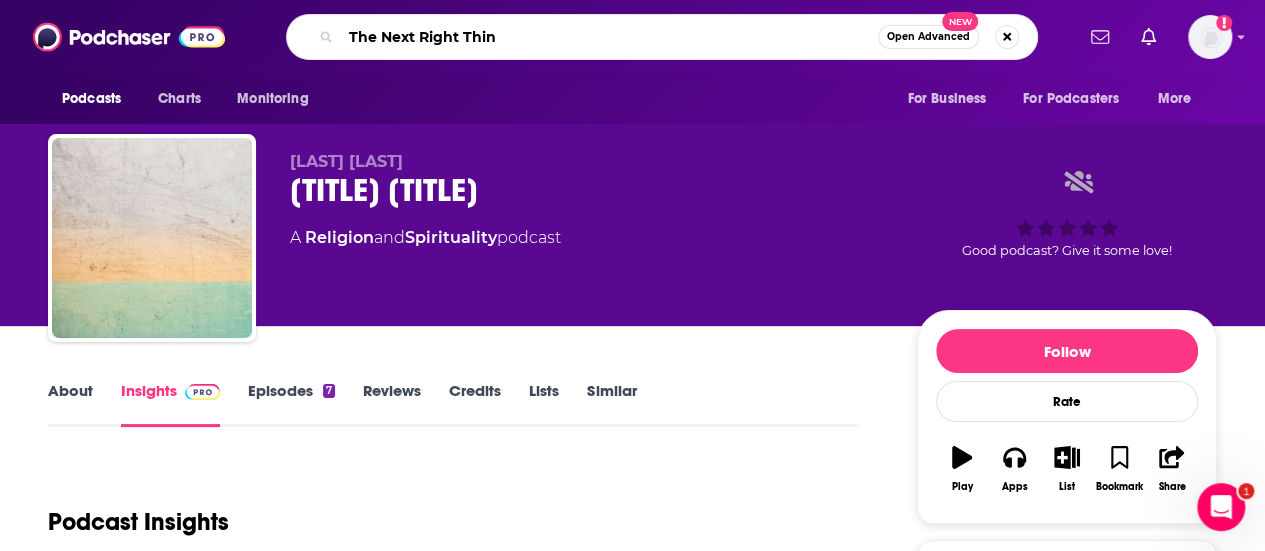 type on "The Next Right Thing" 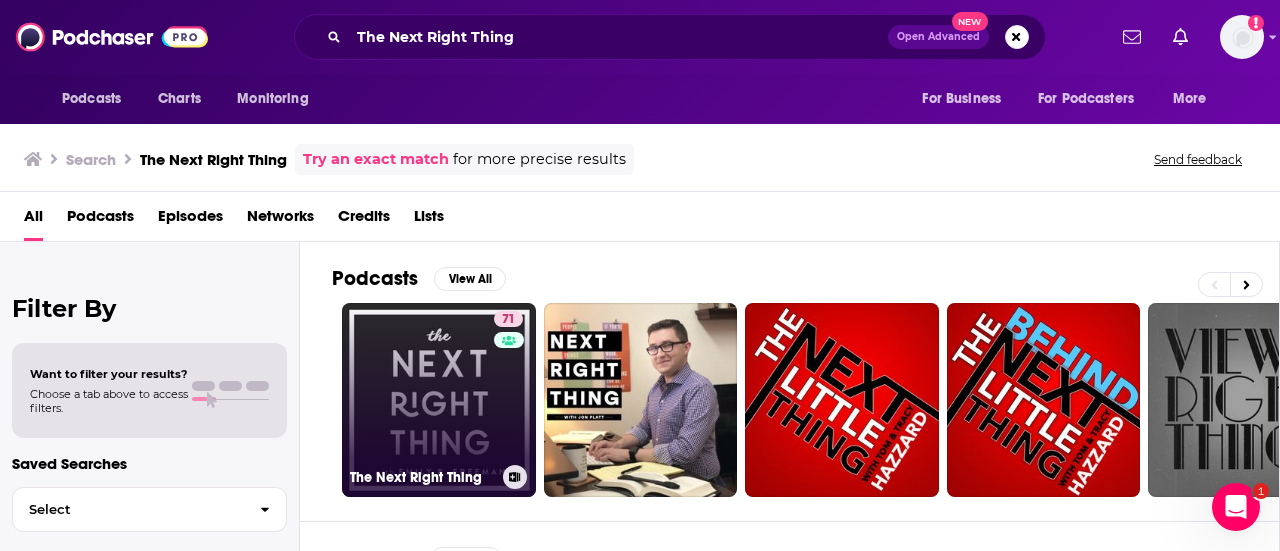 click on "[NUMBER] The Next Right Thing" at bounding box center [439, 400] 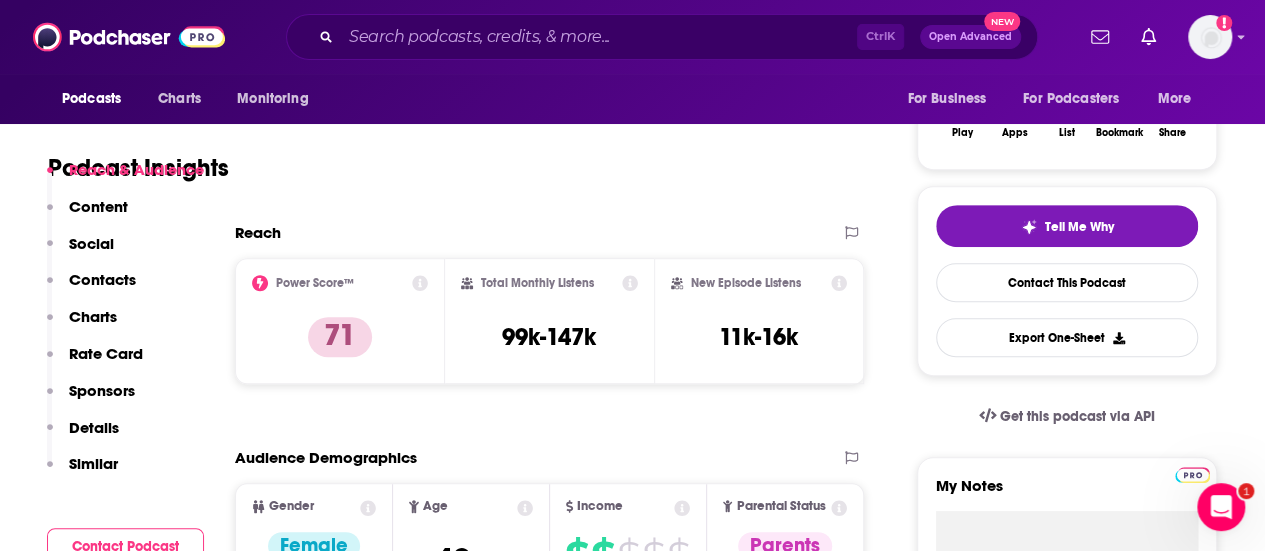 scroll, scrollTop: 870, scrollLeft: 0, axis: vertical 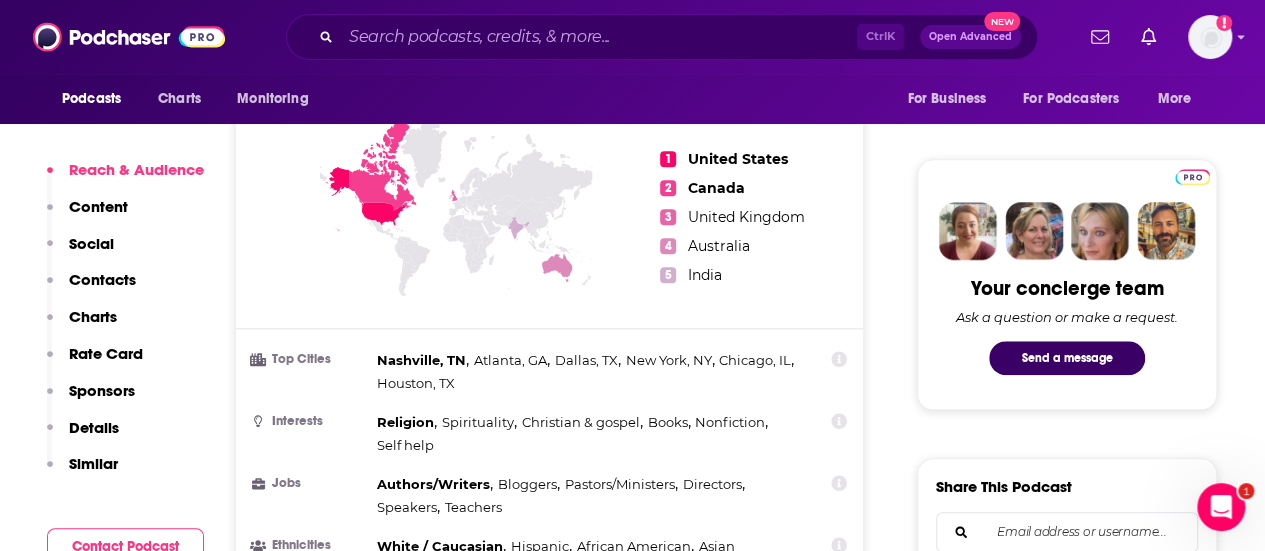 click on "Similar" at bounding box center [93, 463] 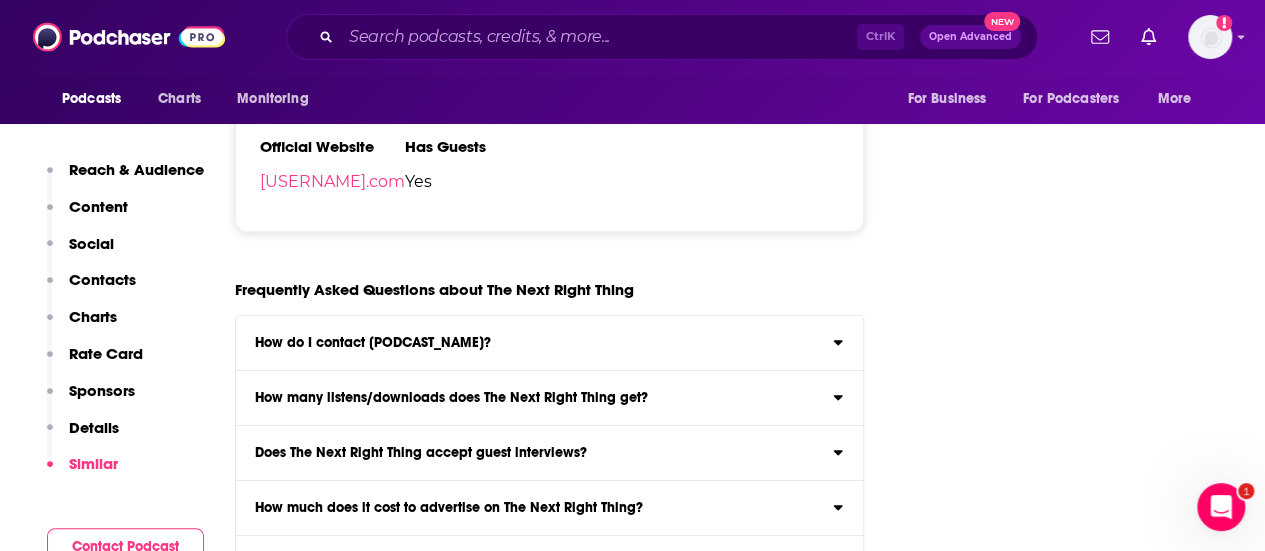 scroll, scrollTop: 4051, scrollLeft: 0, axis: vertical 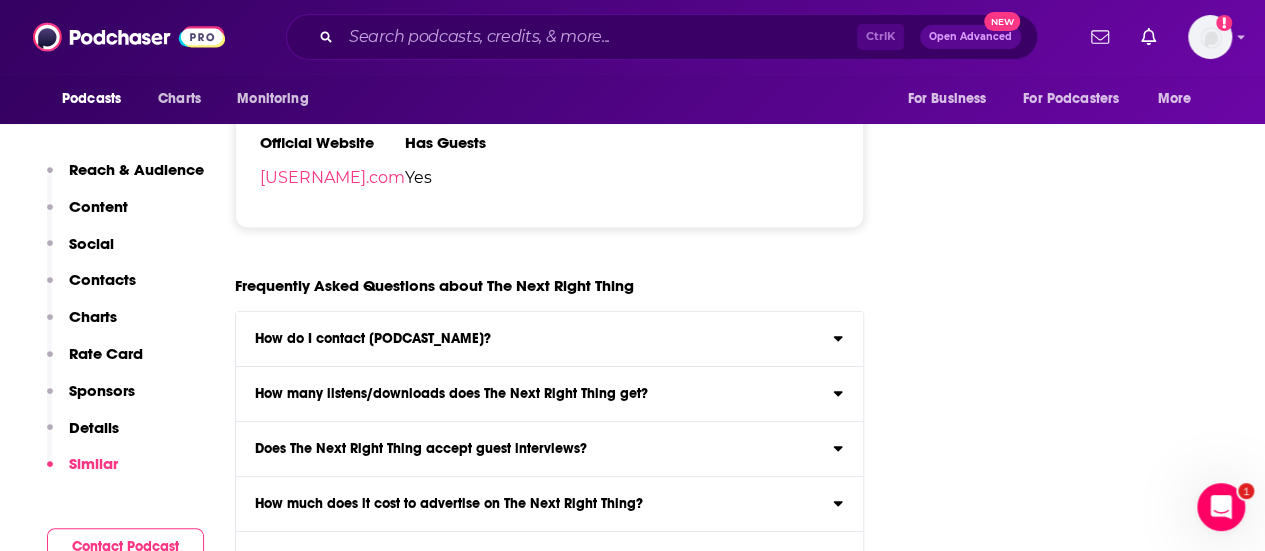 click on "Similar" at bounding box center (93, 463) 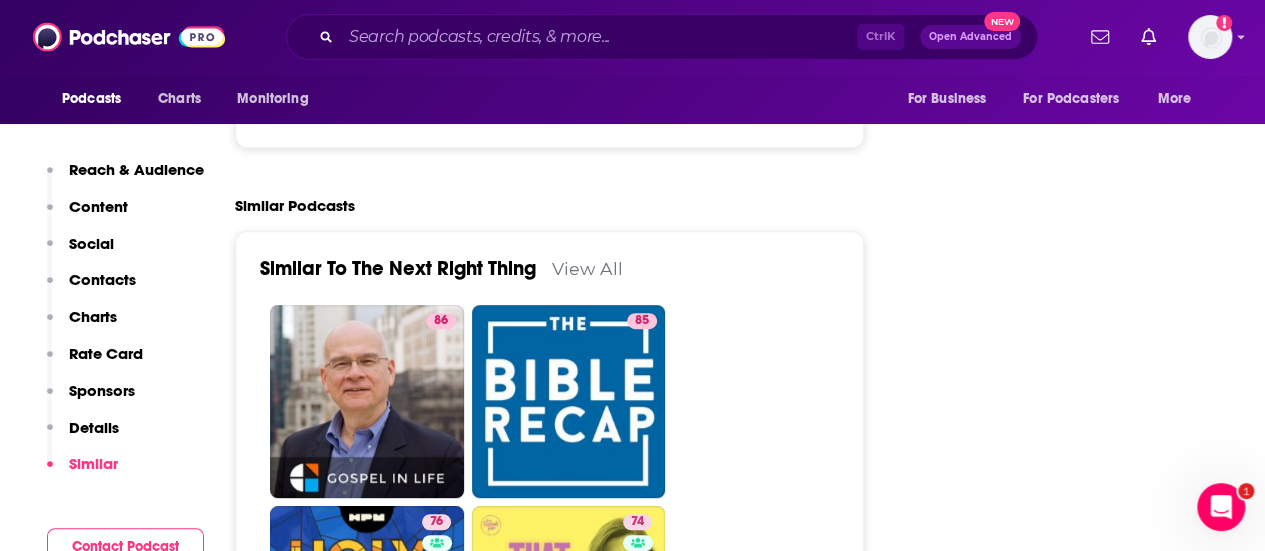 scroll, scrollTop: 4278, scrollLeft: 0, axis: vertical 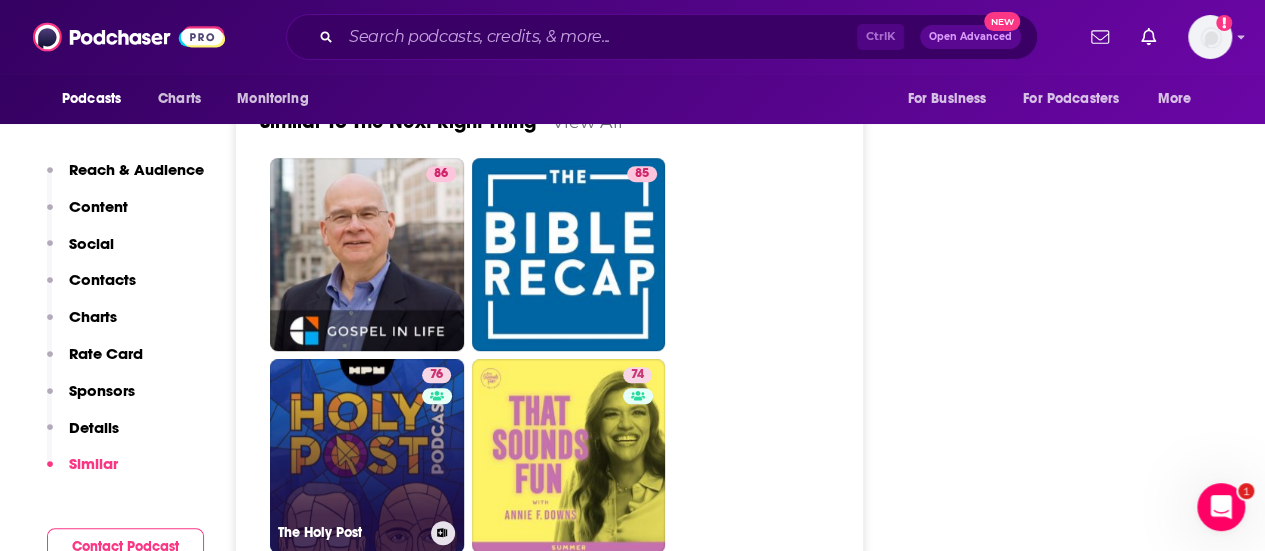 click on "[NUMBER] The [TITLE]" at bounding box center (367, 456) 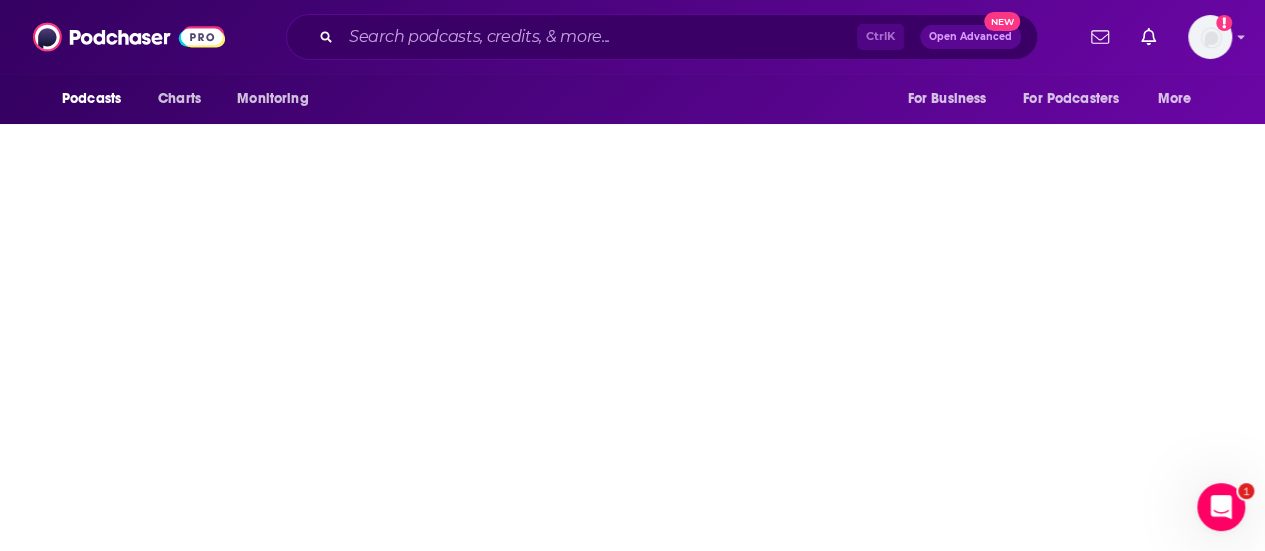 scroll, scrollTop: 0, scrollLeft: 0, axis: both 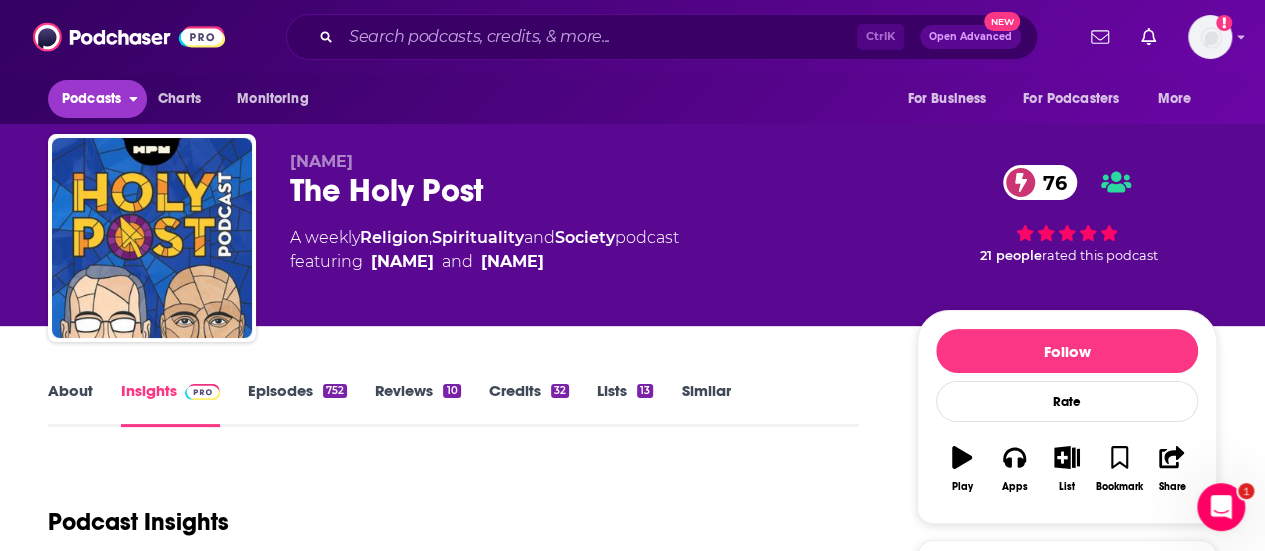 click on "Podcasts" at bounding box center (91, 99) 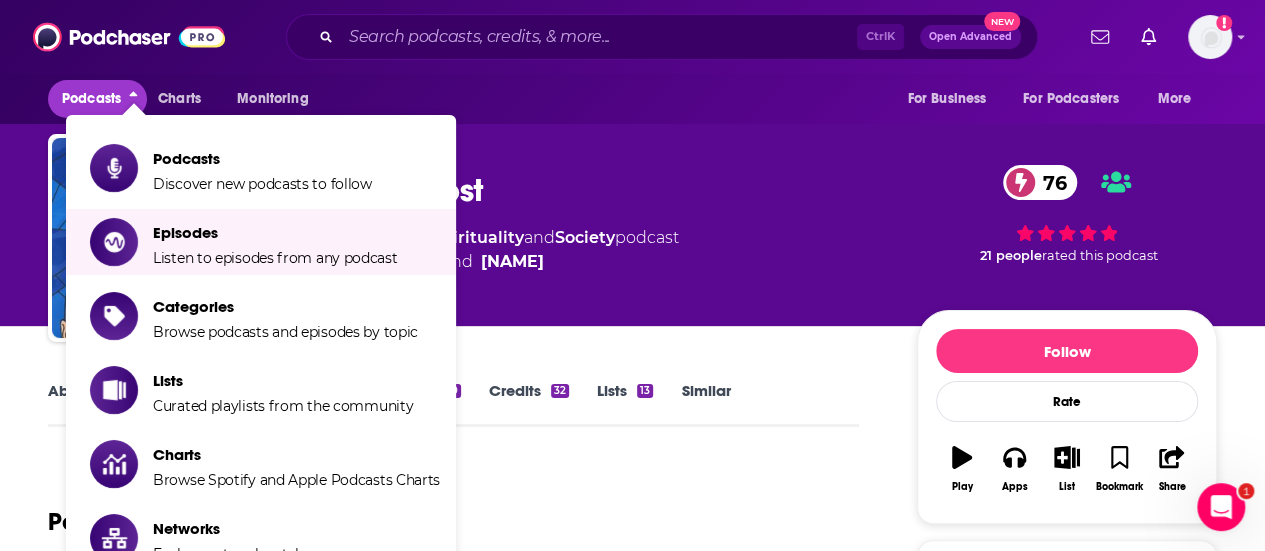 click on "[FIRST] [LAST] The [TITLE] [NUMBER] A weekly Religion , Spirituality and Society podcast featuring [FIRST] [LAST] and [FIRST] [LAST] [NUMBER] people rated this podcast" at bounding box center (632, 242) 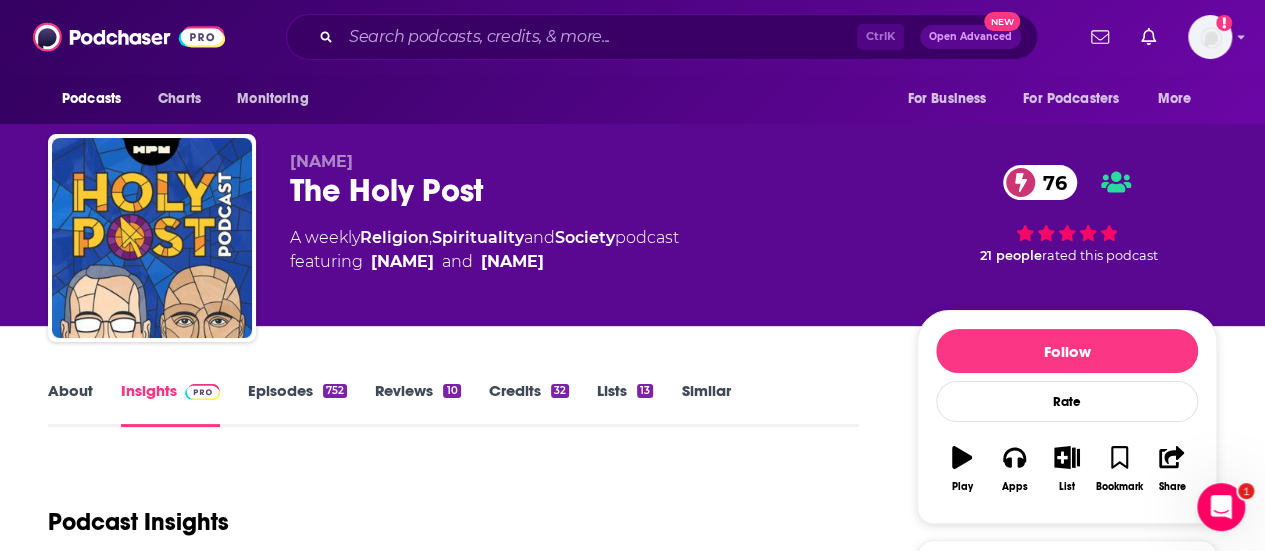 click on "About" at bounding box center [70, 404] 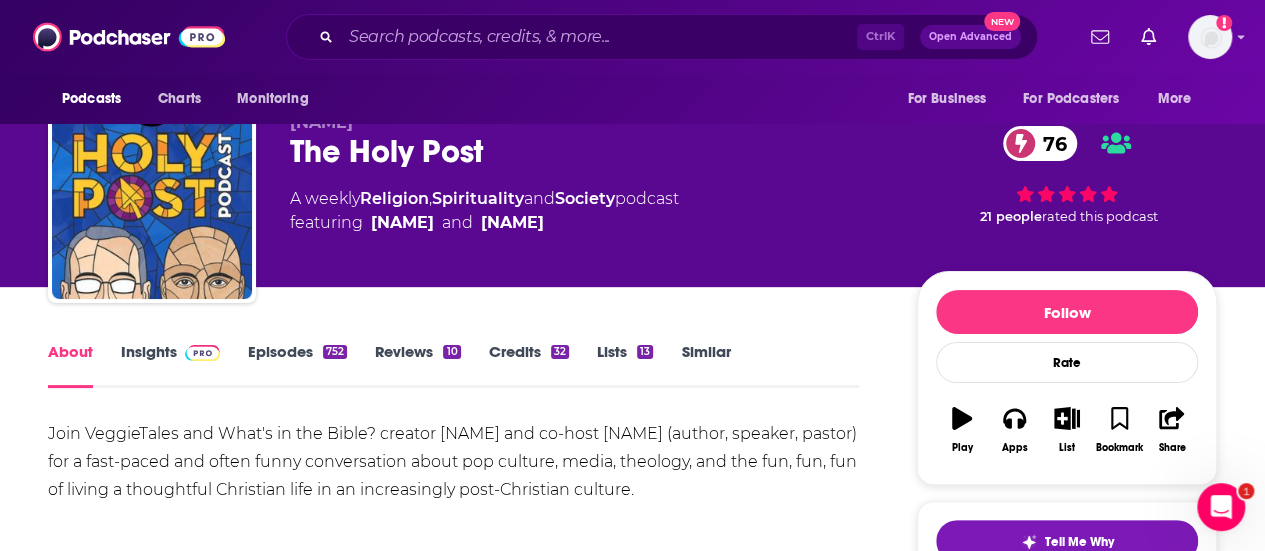 scroll, scrollTop: 0, scrollLeft: 0, axis: both 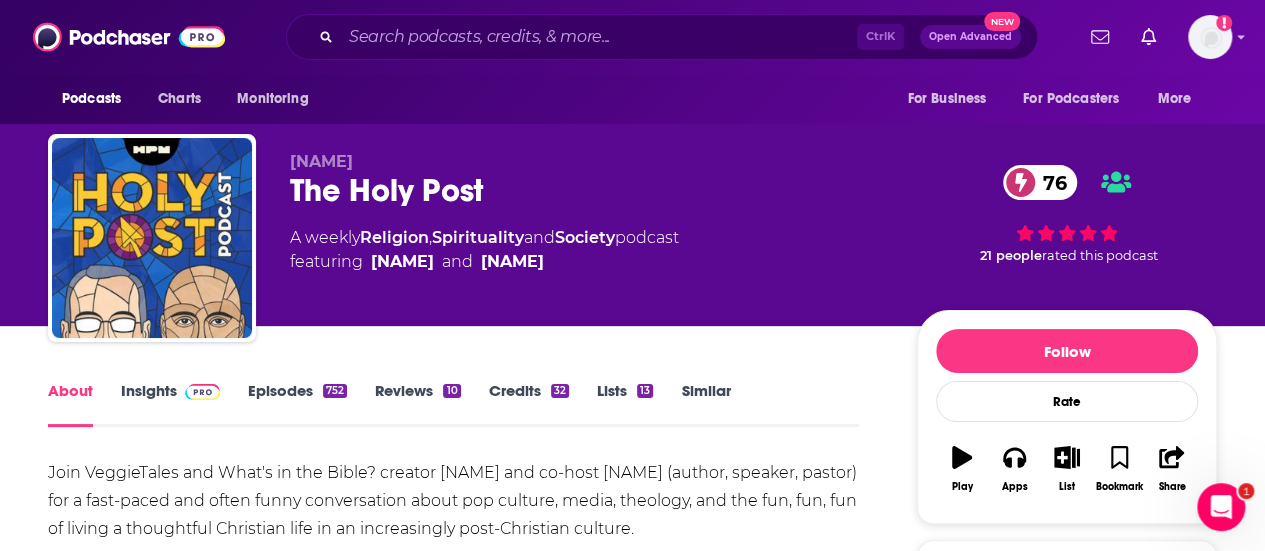 click on "[NAME]" at bounding box center (587, 161) 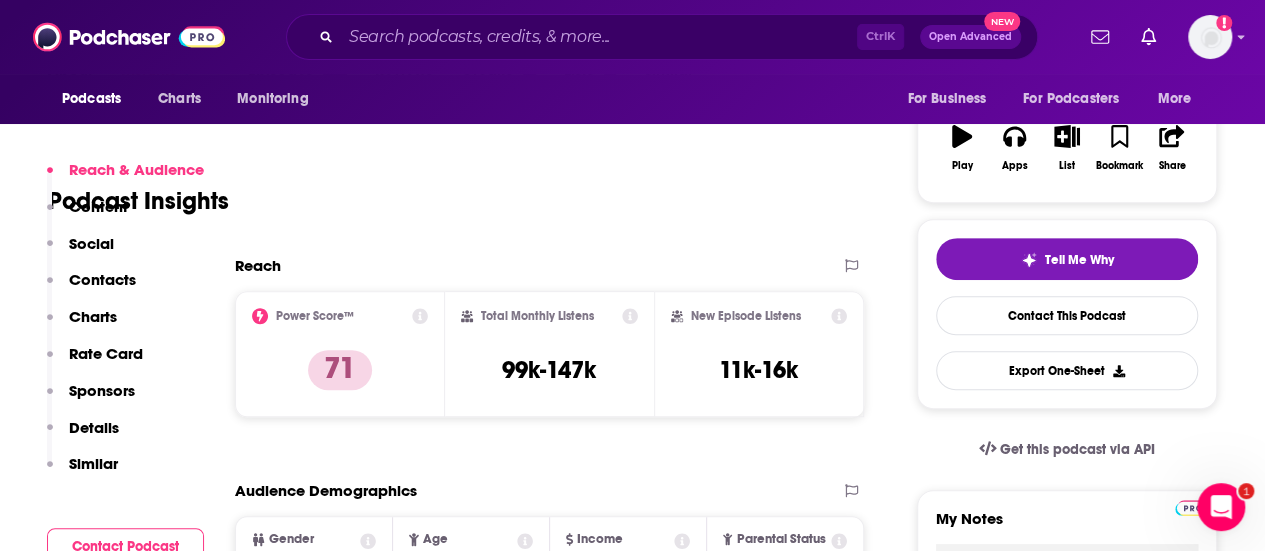scroll, scrollTop: 456, scrollLeft: 0, axis: vertical 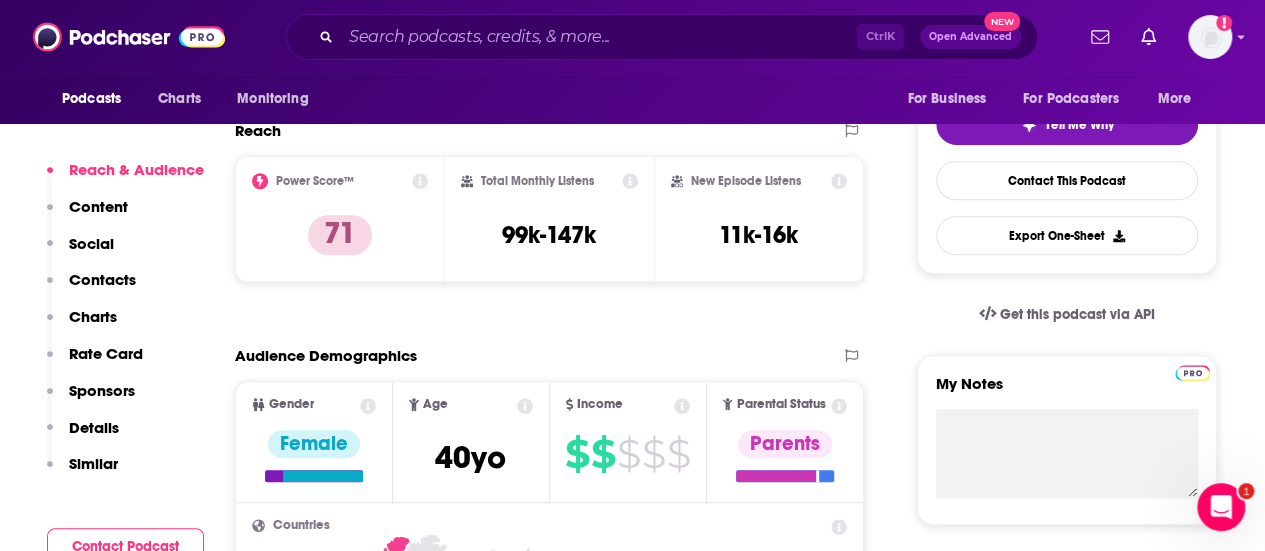 click on "Similar" at bounding box center (93, 463) 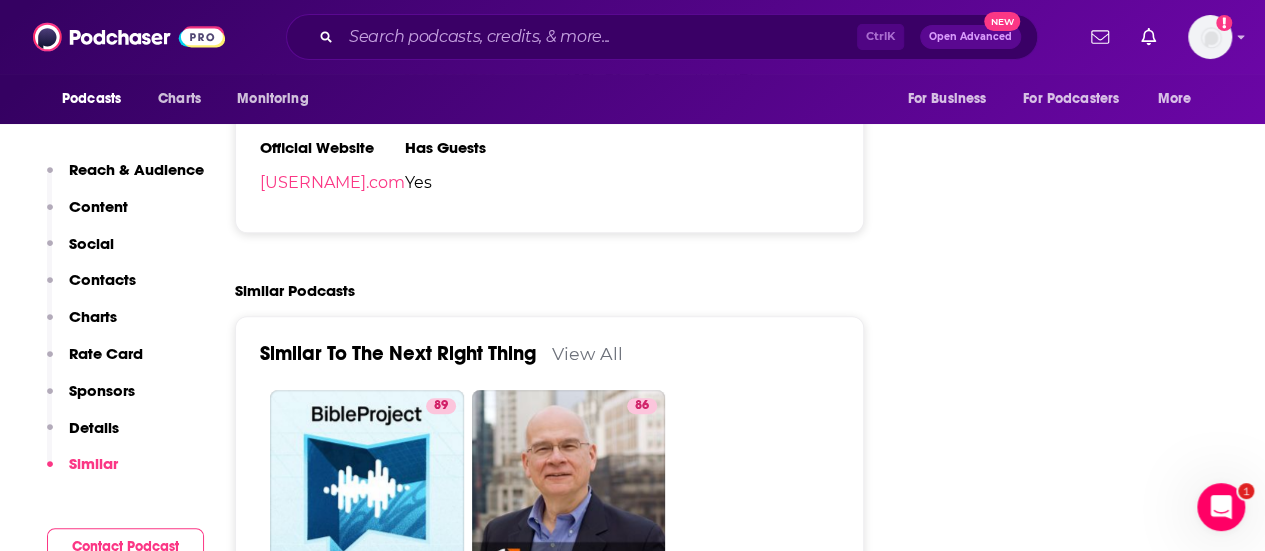 scroll, scrollTop: 4051, scrollLeft: 0, axis: vertical 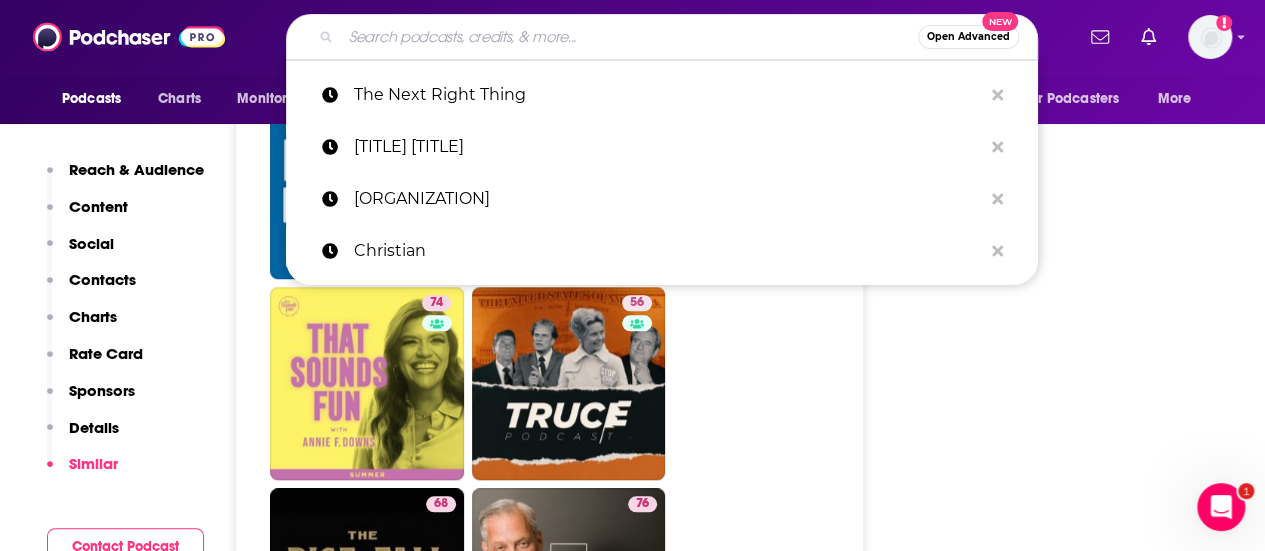 click at bounding box center (629, 37) 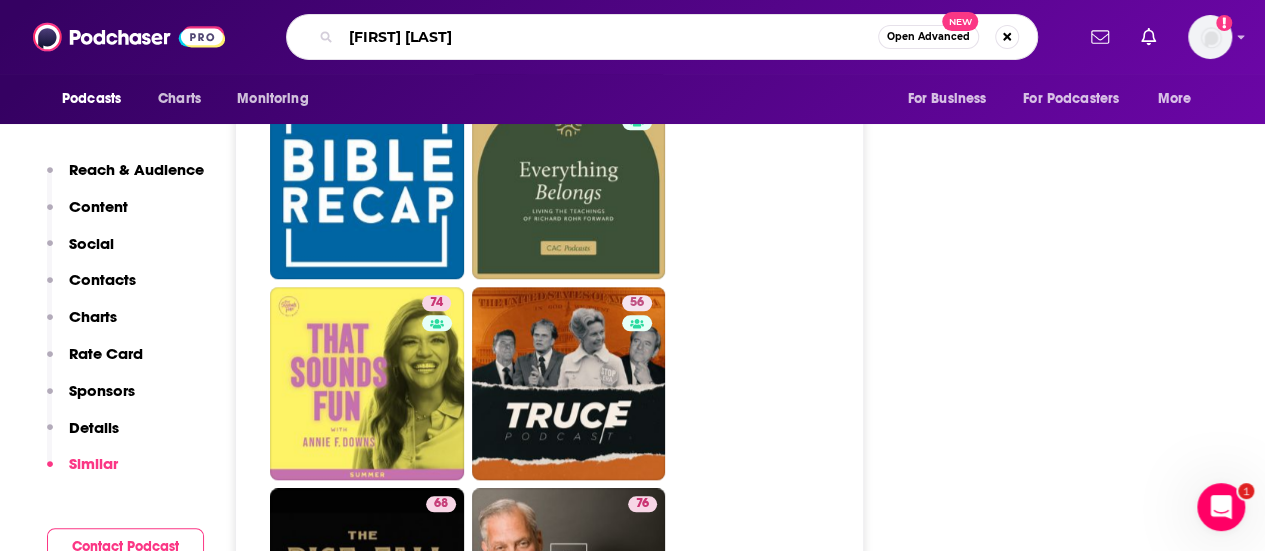 type on "[FIRST] [LAST]" 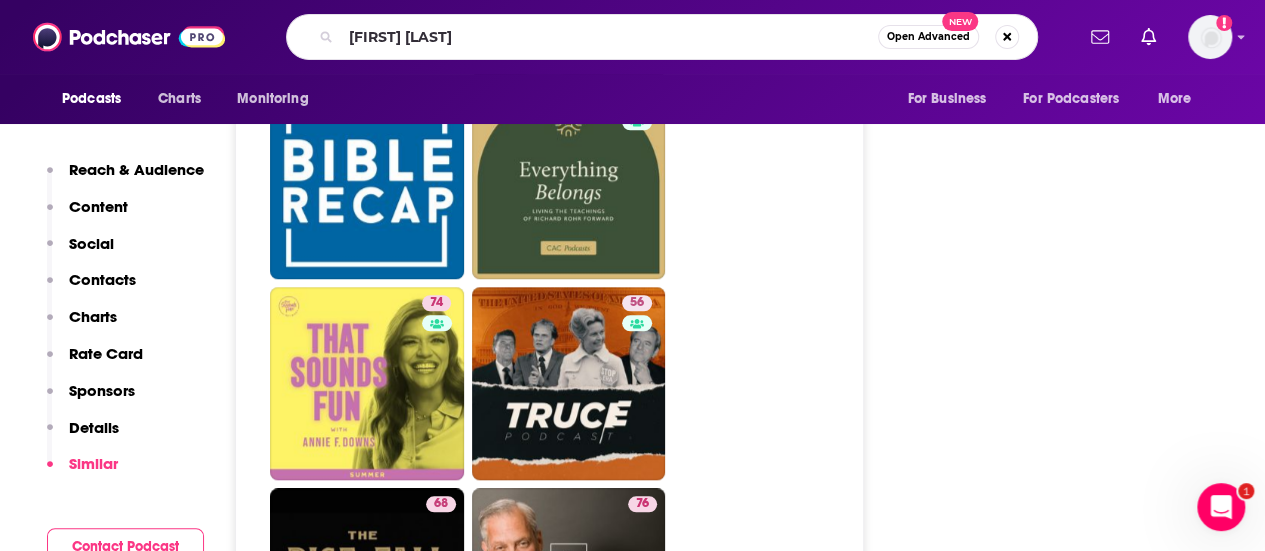 scroll, scrollTop: 0, scrollLeft: 0, axis: both 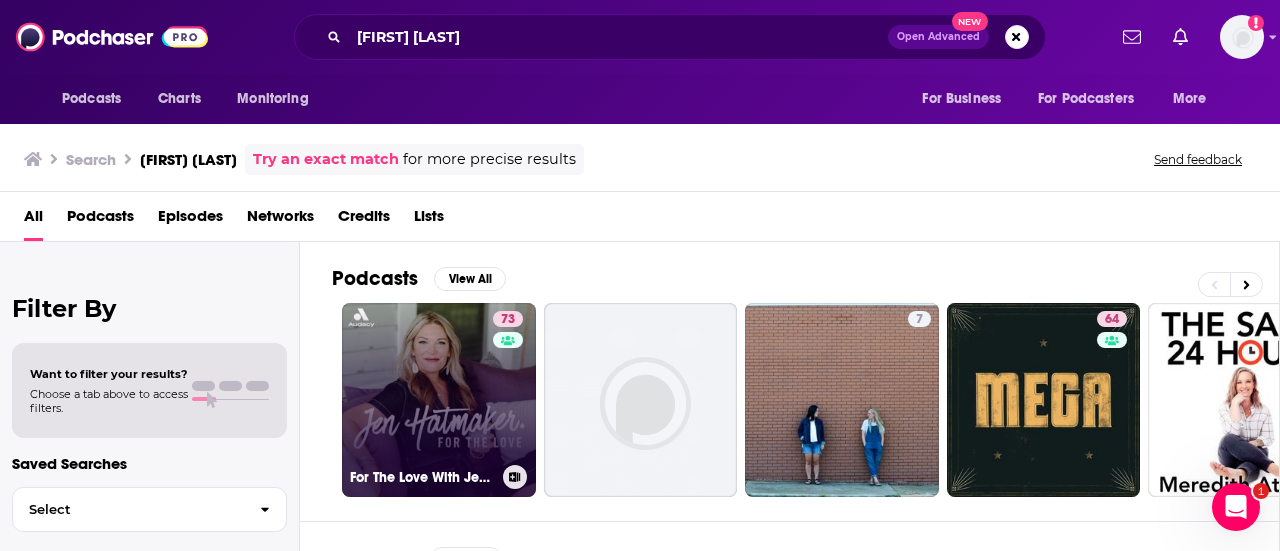 click on "73 For The Love With Jen Hatmaker Podcast" at bounding box center (439, 400) 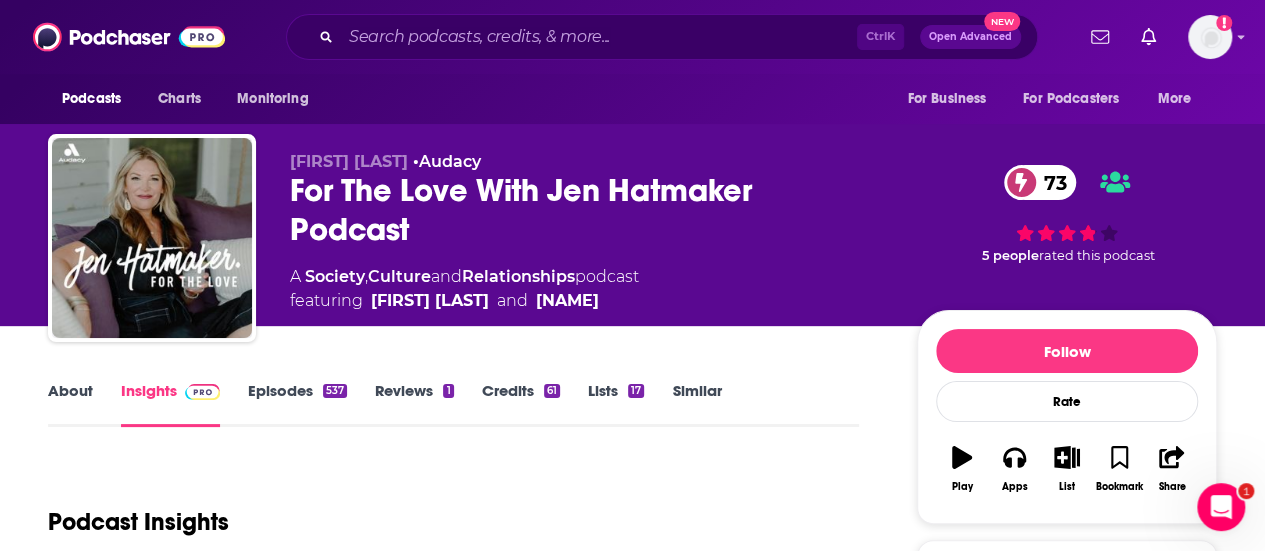 click on "About" at bounding box center [70, 404] 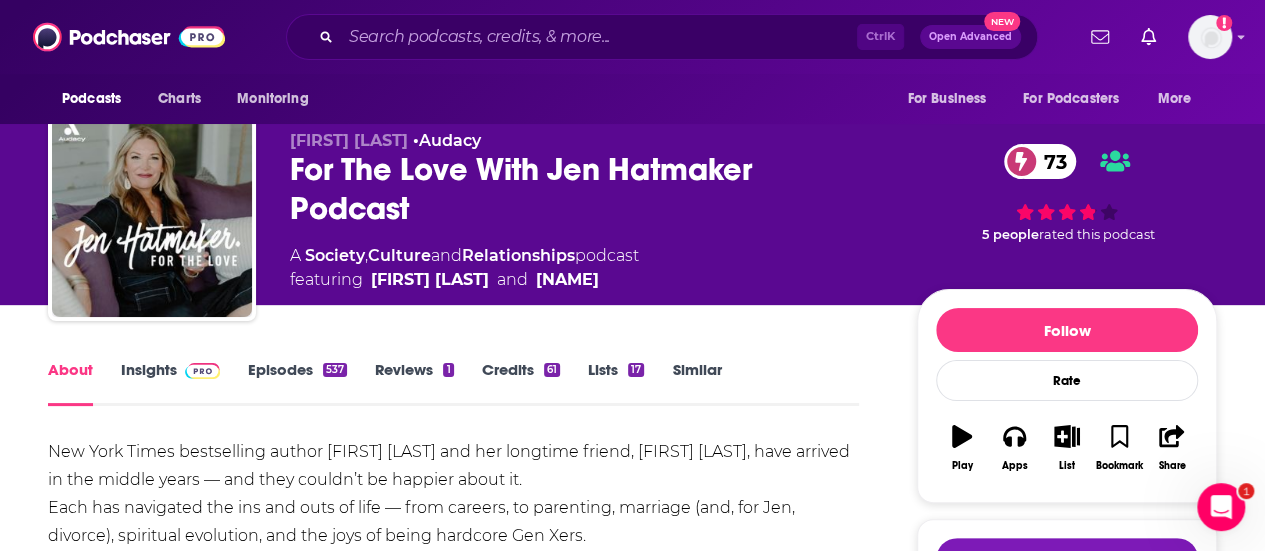 scroll, scrollTop: 0, scrollLeft: 0, axis: both 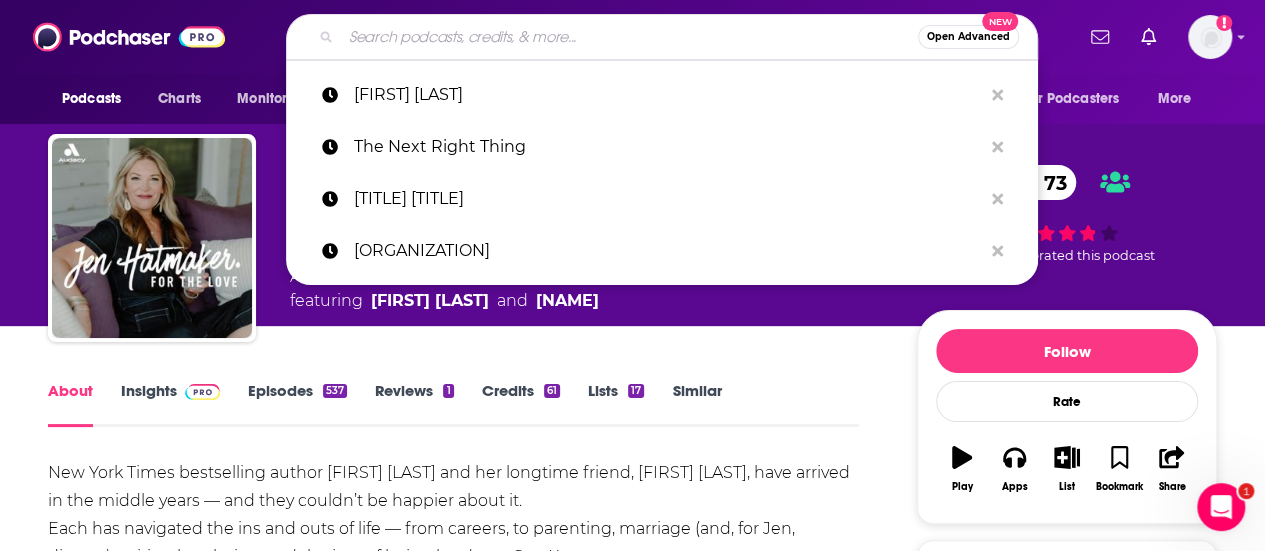 click at bounding box center (629, 37) 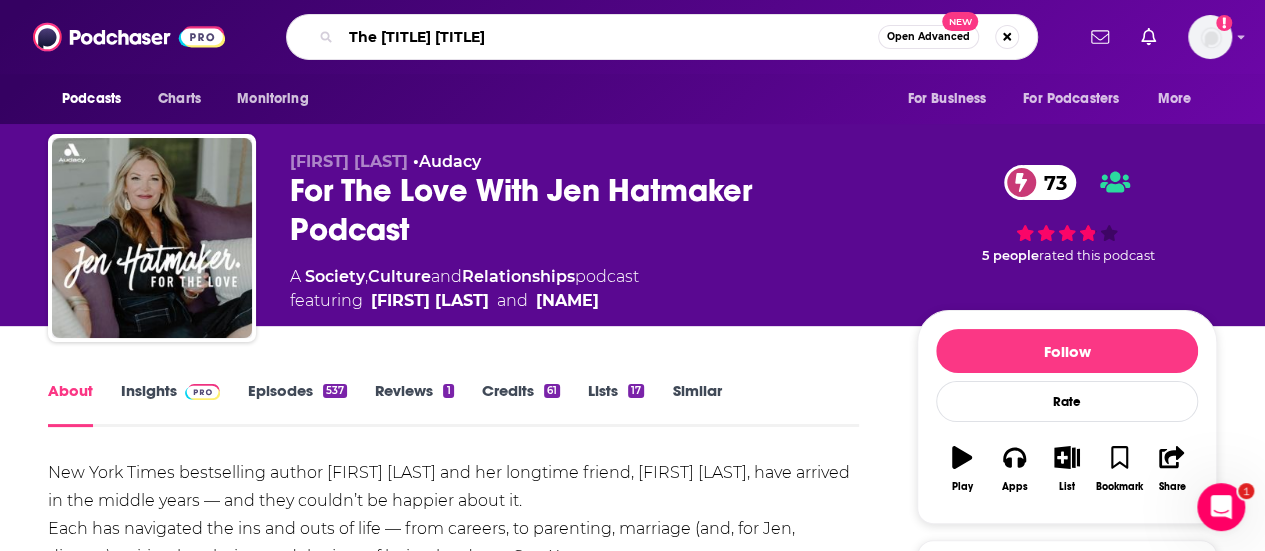 type on "[PRODUCT]" 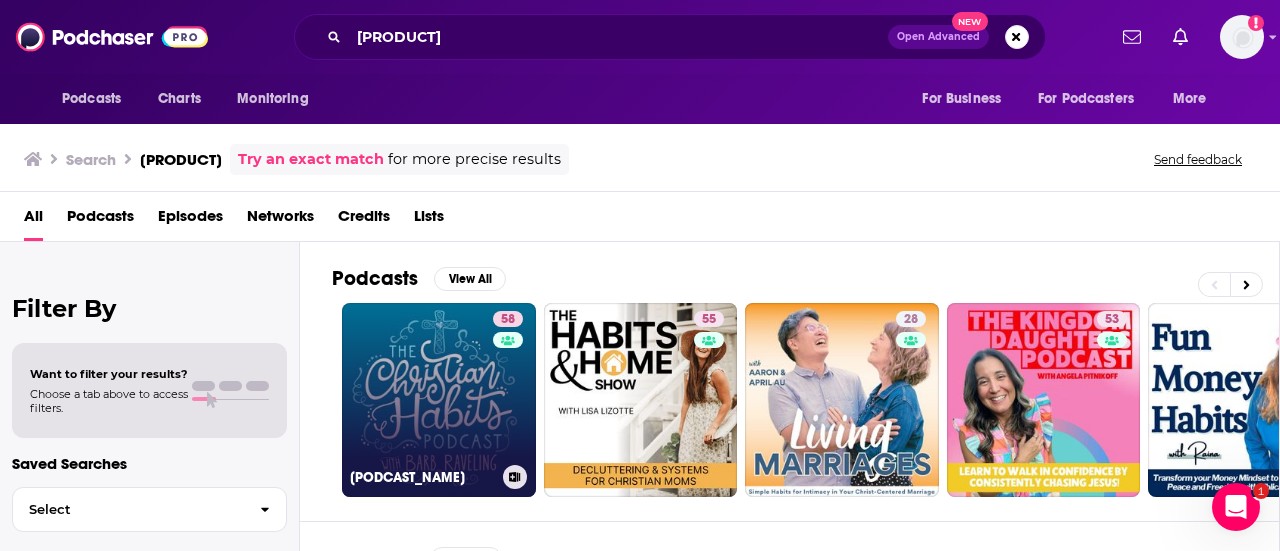 click on "[NUMBER] The [TITLE] [TITLE]" at bounding box center [439, 400] 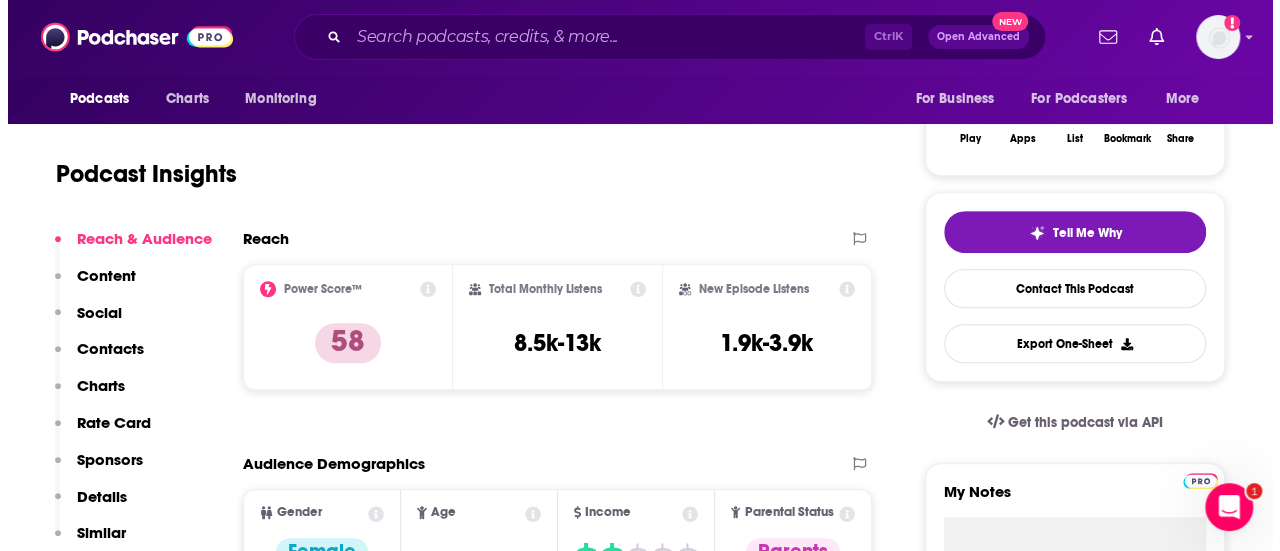 scroll, scrollTop: 0, scrollLeft: 0, axis: both 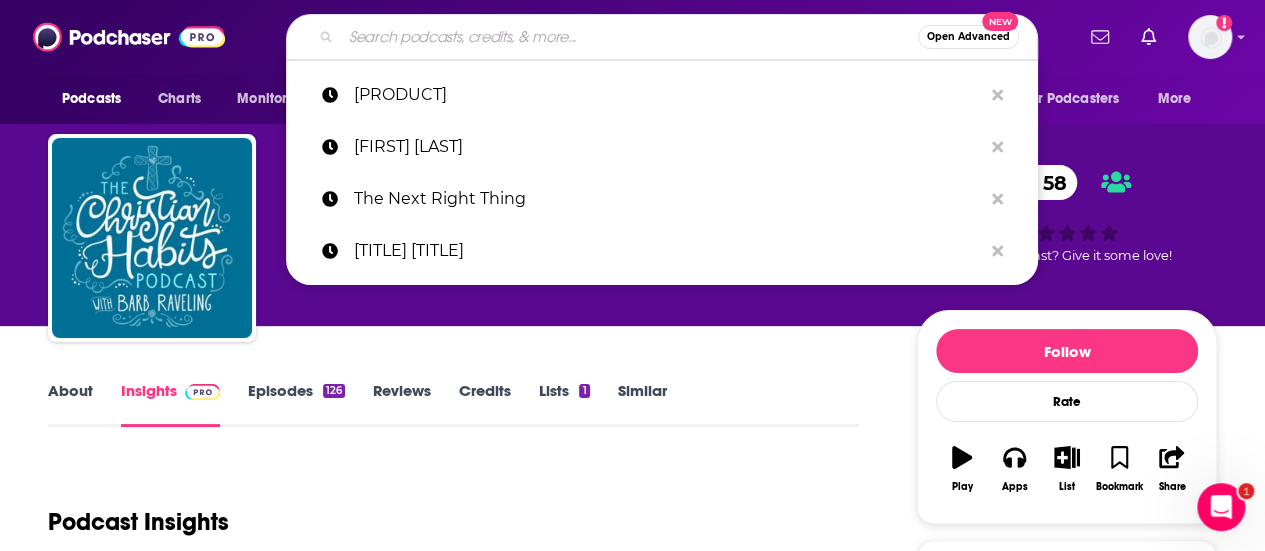 click at bounding box center [629, 37] 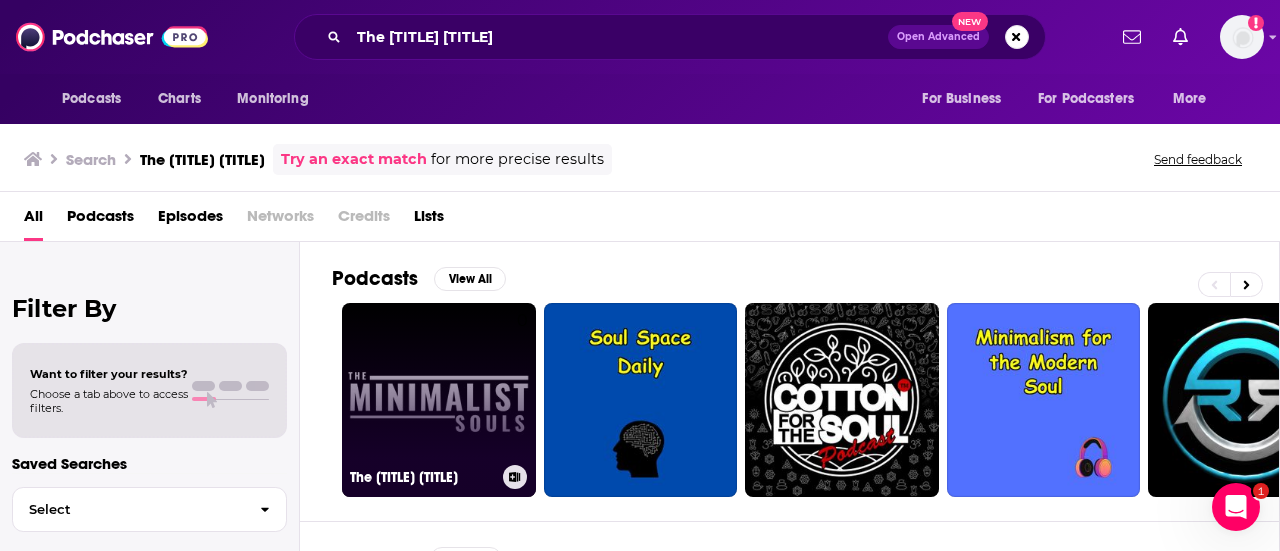 click on "0 [PRODUCT]" at bounding box center (439, 400) 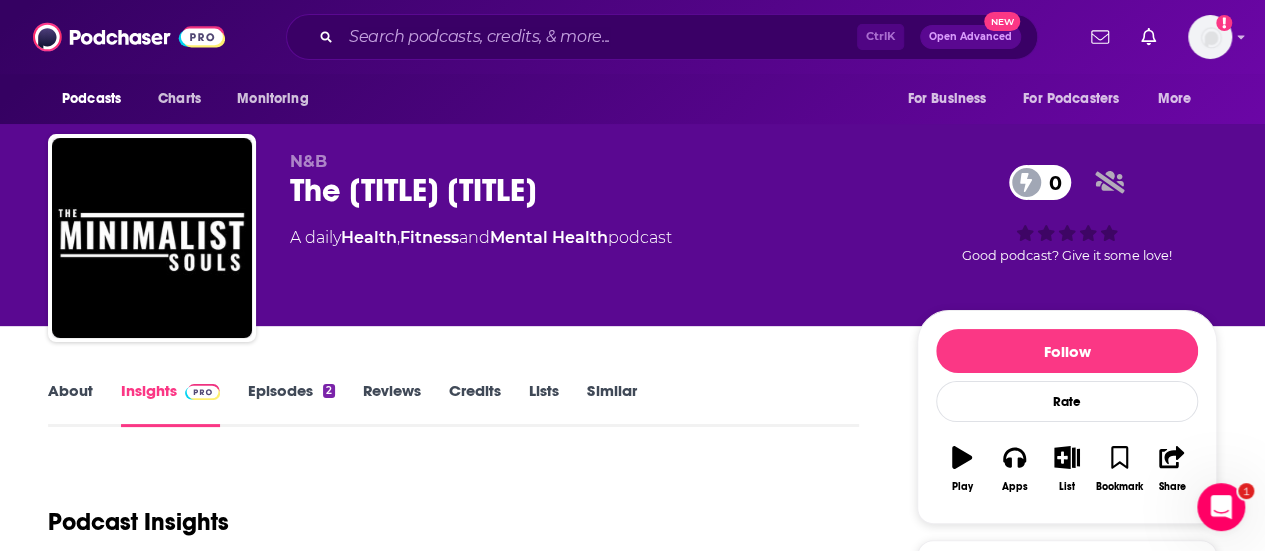 click on "About" at bounding box center (70, 404) 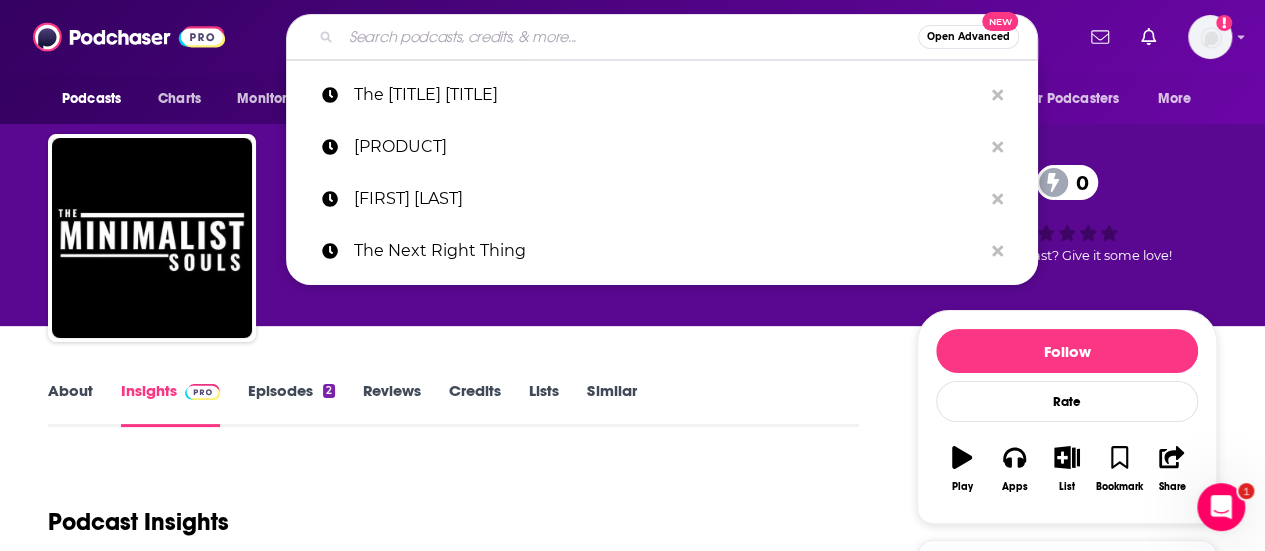 click at bounding box center (629, 37) 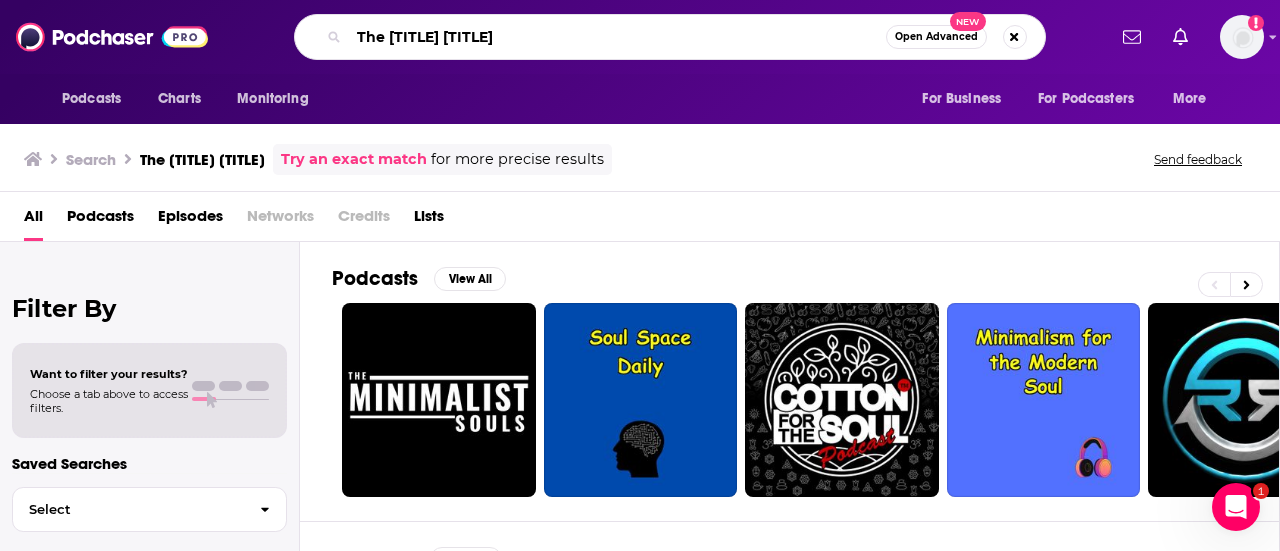 drag, startPoint x: 508, startPoint y: 42, endPoint x: 287, endPoint y: 50, distance: 221.14474 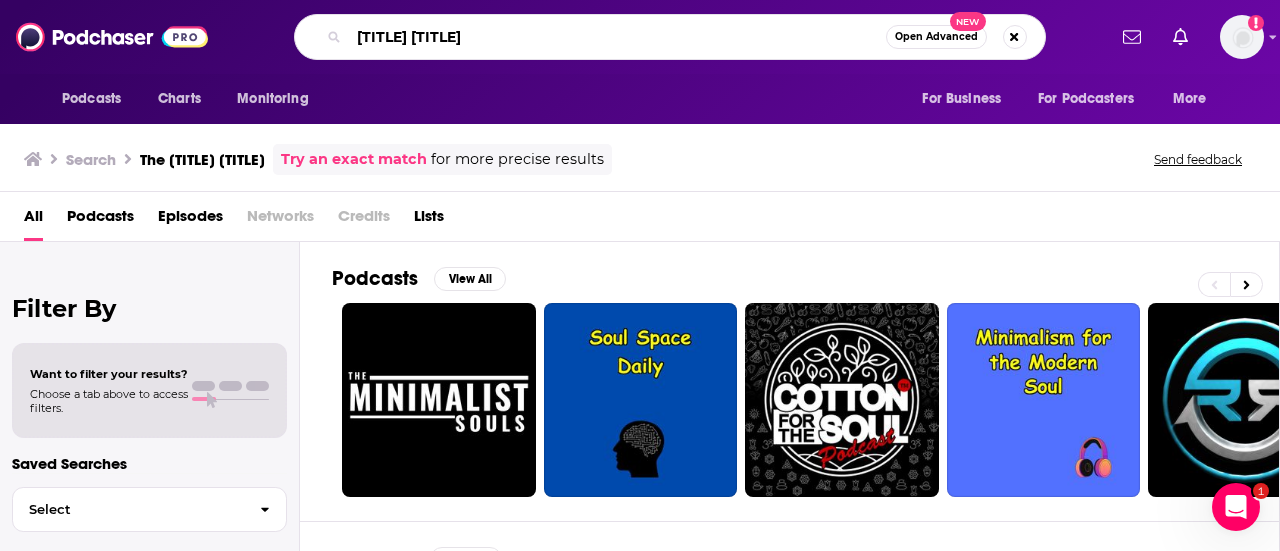 type on "[TITLE] [TITLE]" 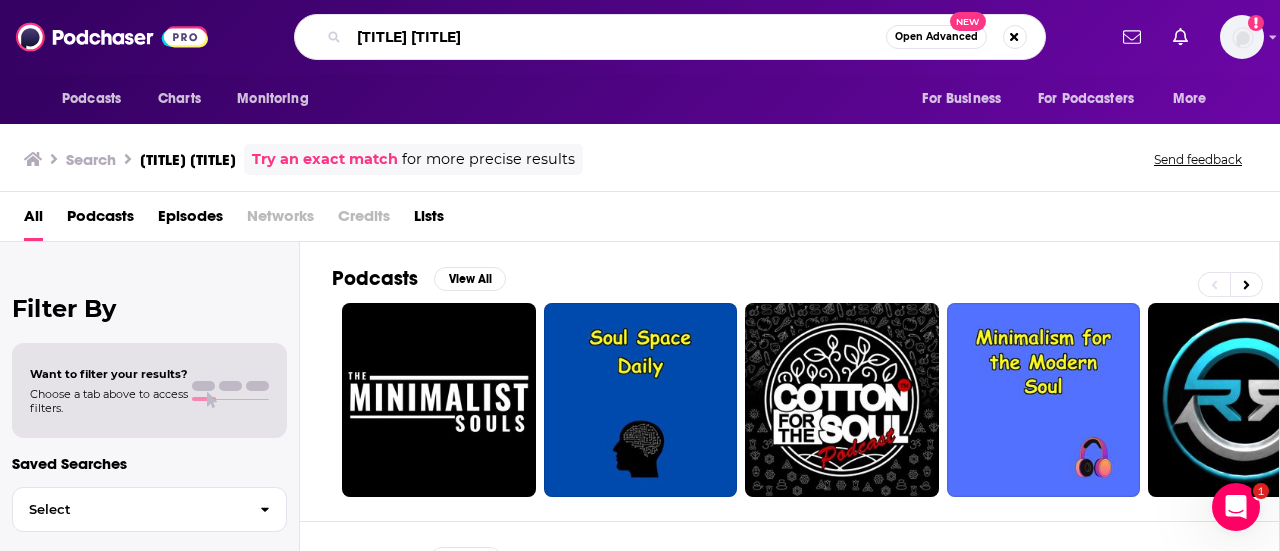 click on "[TITLE] [TITLE]" at bounding box center (617, 37) 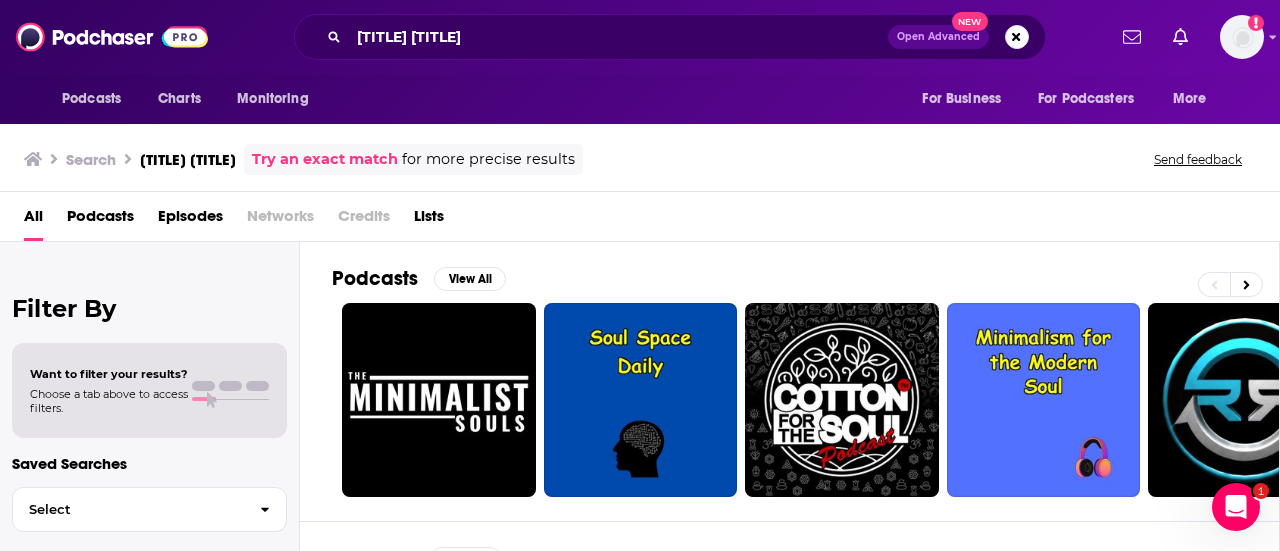 click on "Open Advanced" at bounding box center (938, 37) 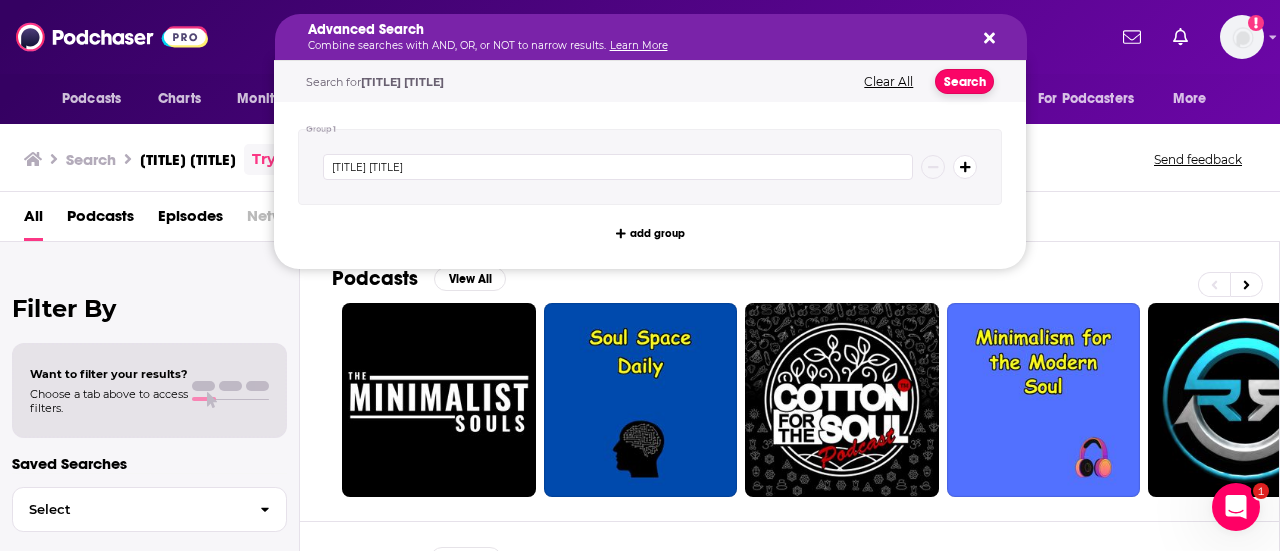 click on "Search" at bounding box center [964, 81] 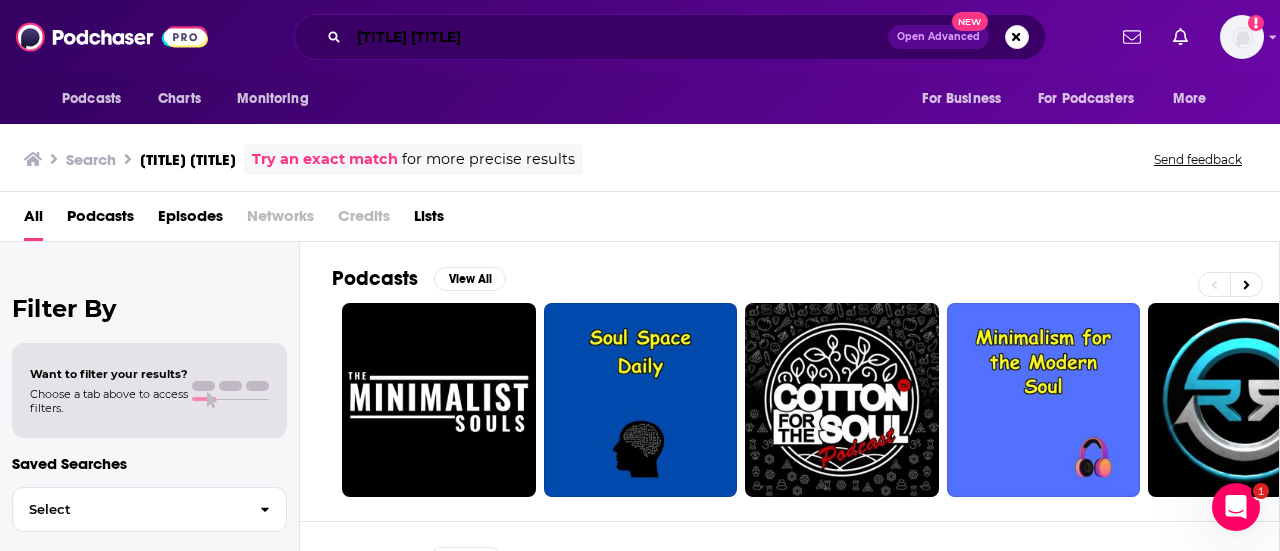 click on "[TITLE] [TITLE]" at bounding box center (618, 37) 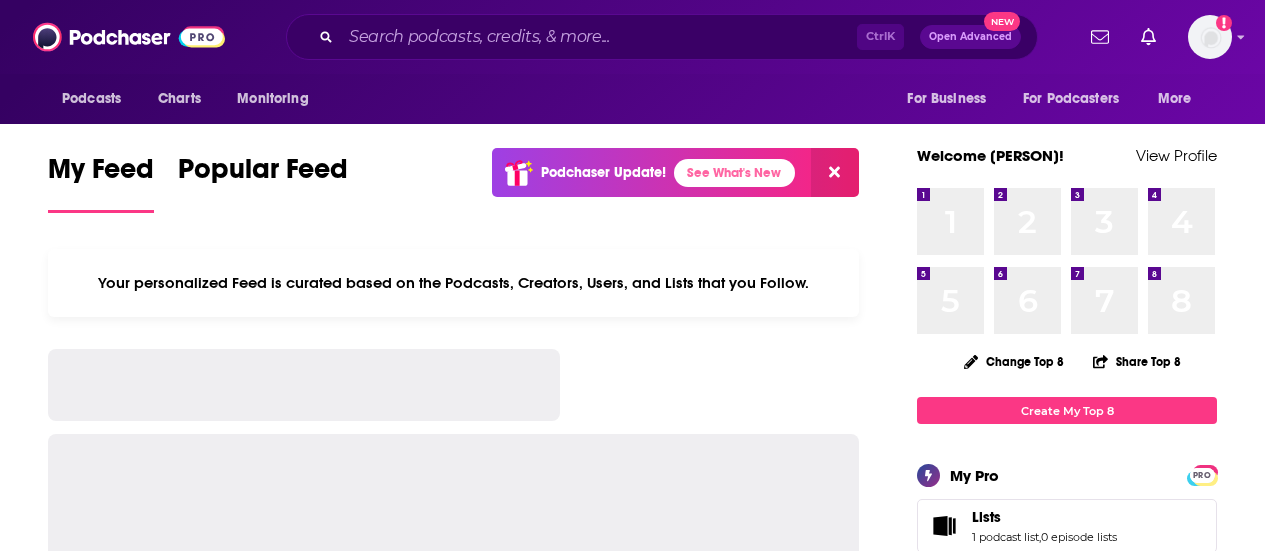 scroll, scrollTop: 0, scrollLeft: 0, axis: both 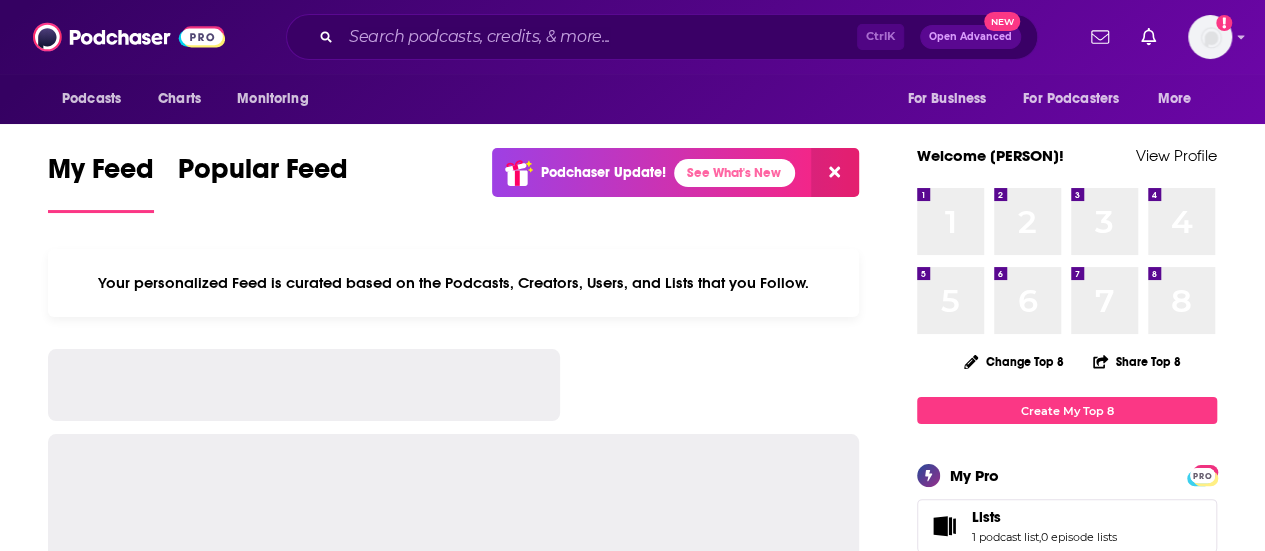 click on "Open Advanced" at bounding box center [970, 37] 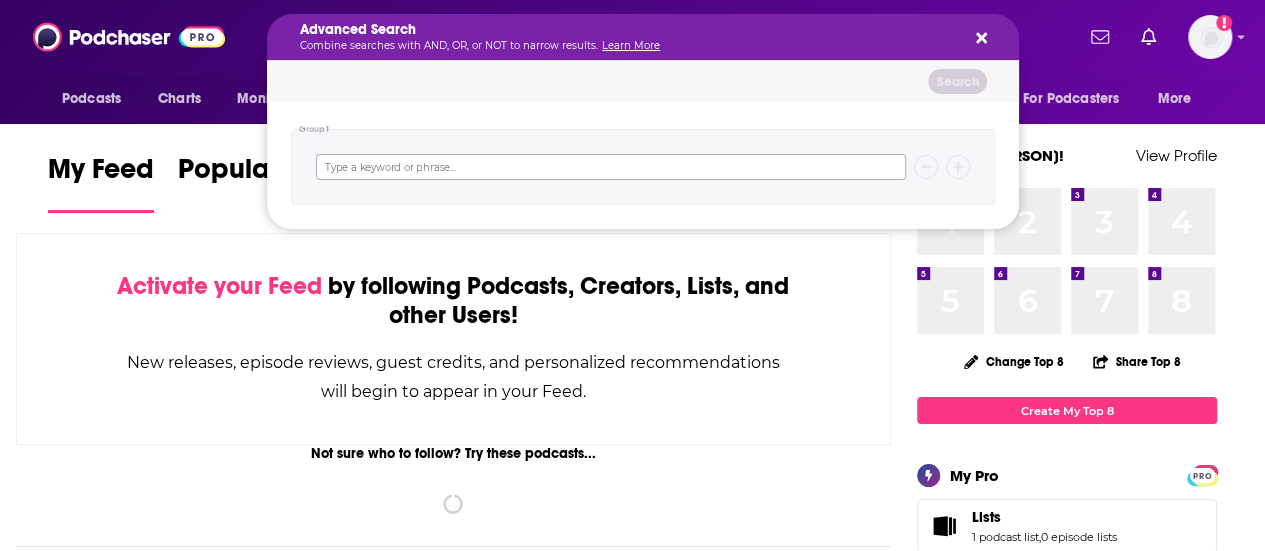 click at bounding box center [611, 167] 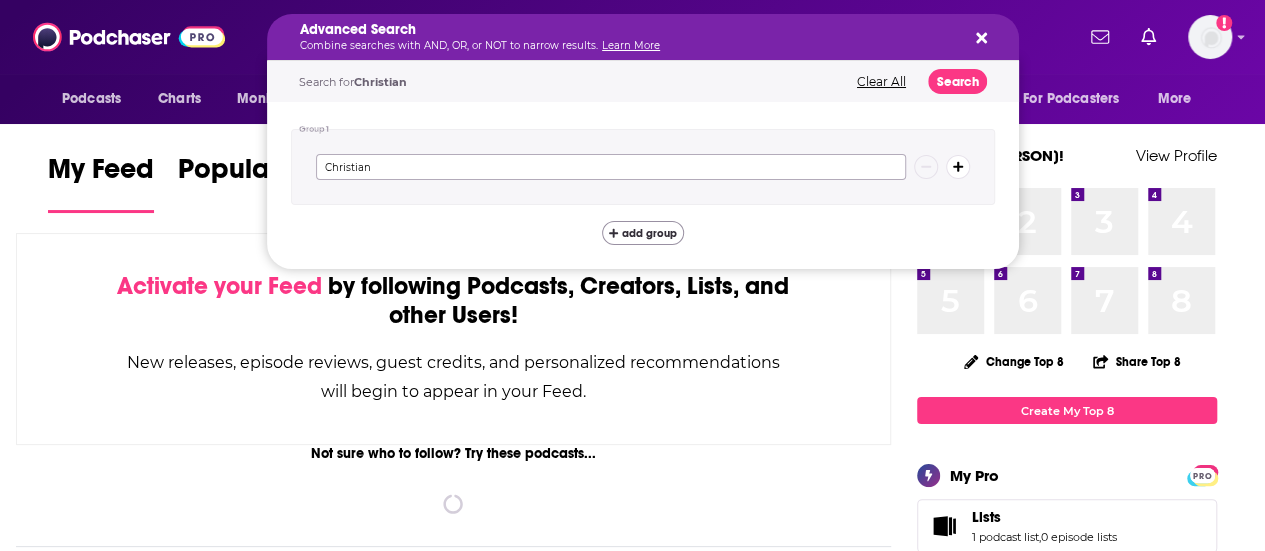 type on "Christian" 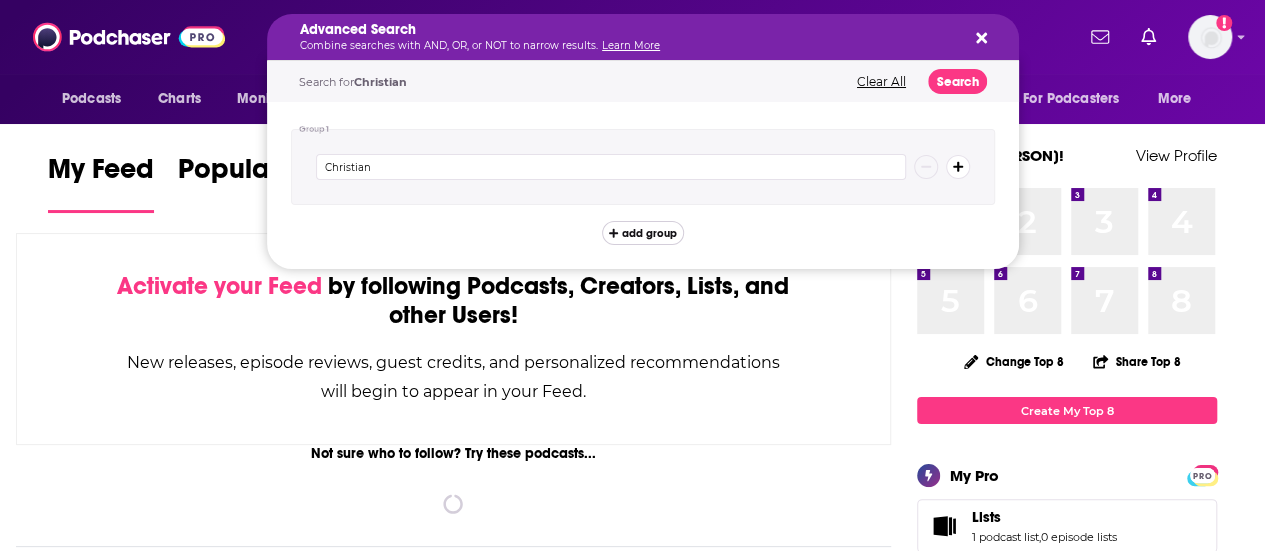 click on "add group" at bounding box center (643, 233) 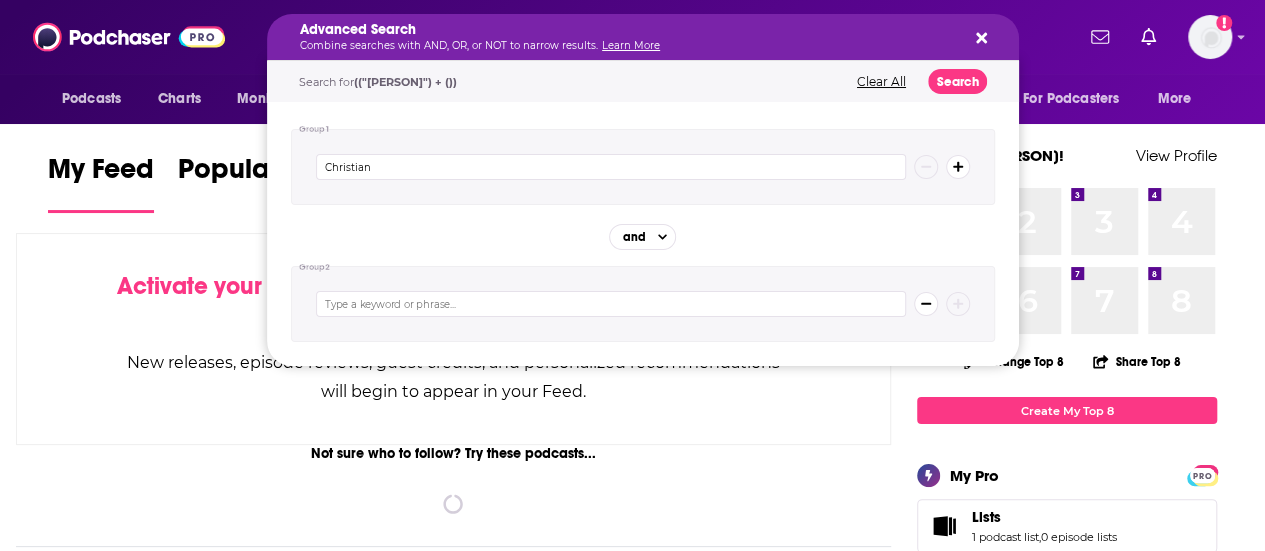click at bounding box center [611, 304] 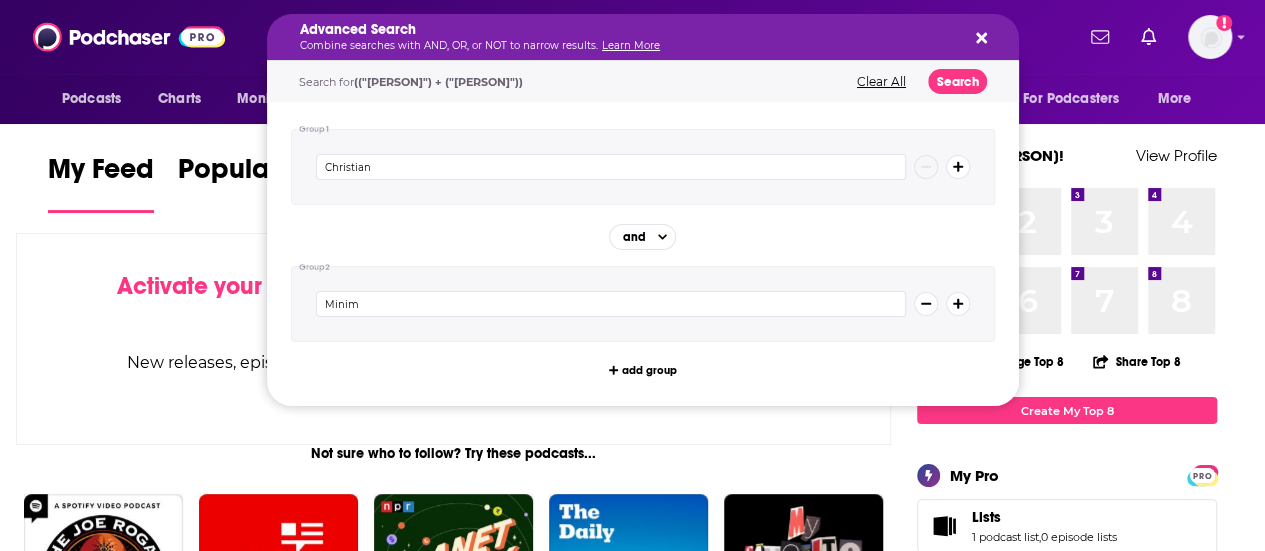 type on "Minim" 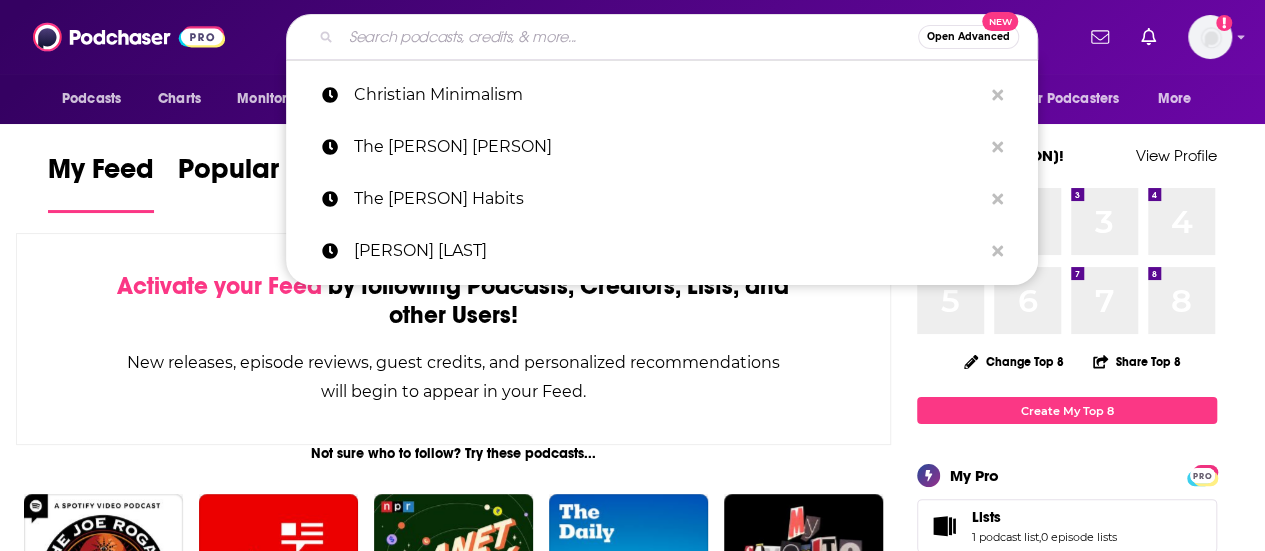 click at bounding box center [629, 37] 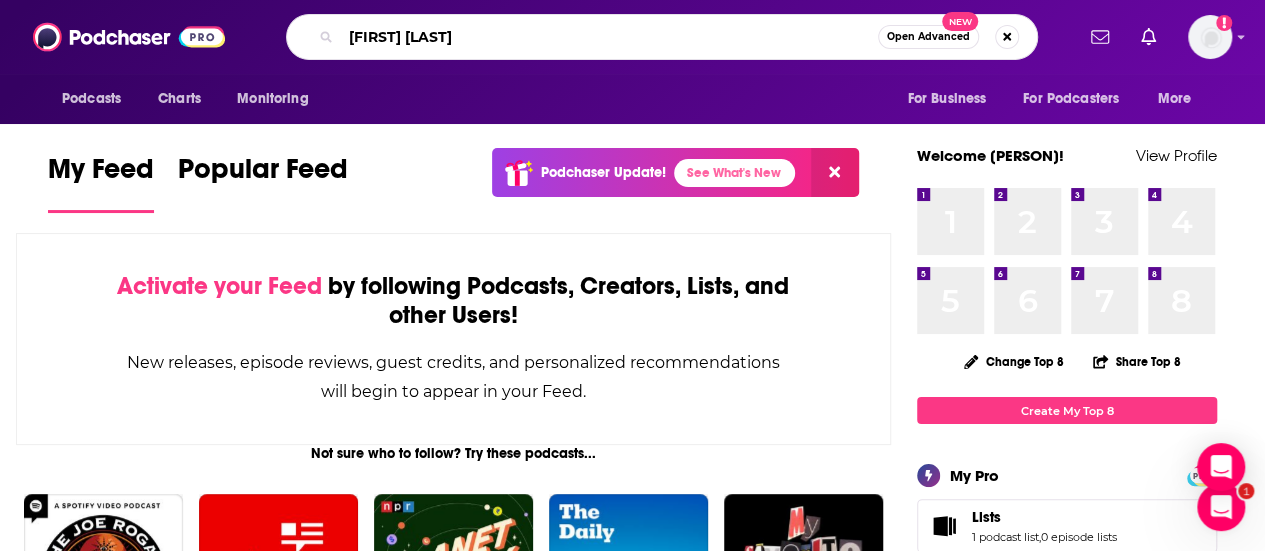 scroll, scrollTop: 0, scrollLeft: 0, axis: both 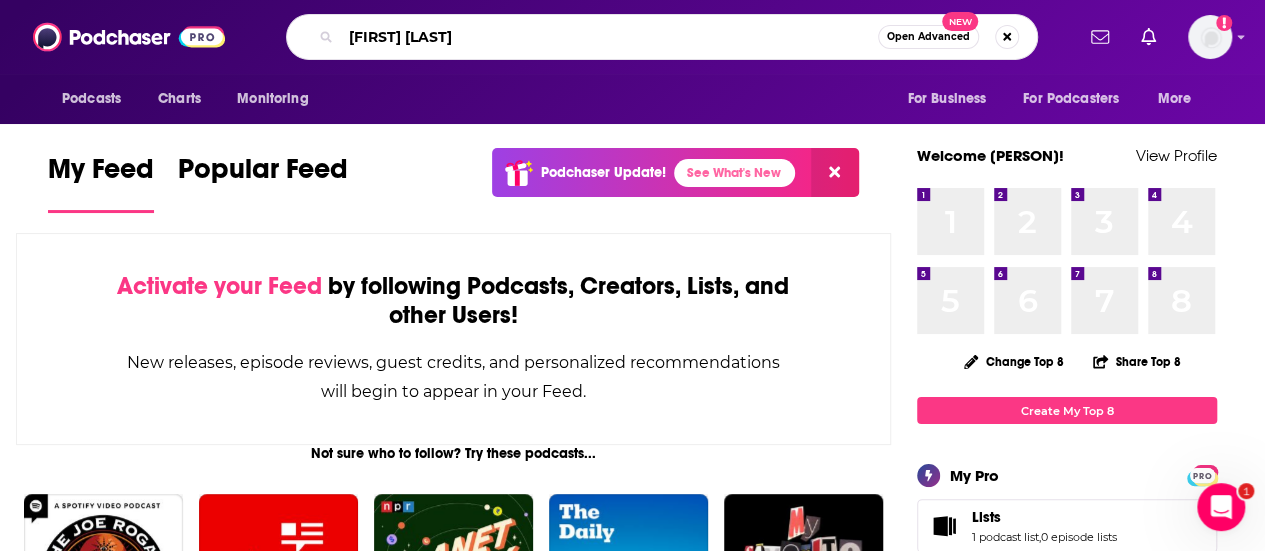 type on "Kate Bowler" 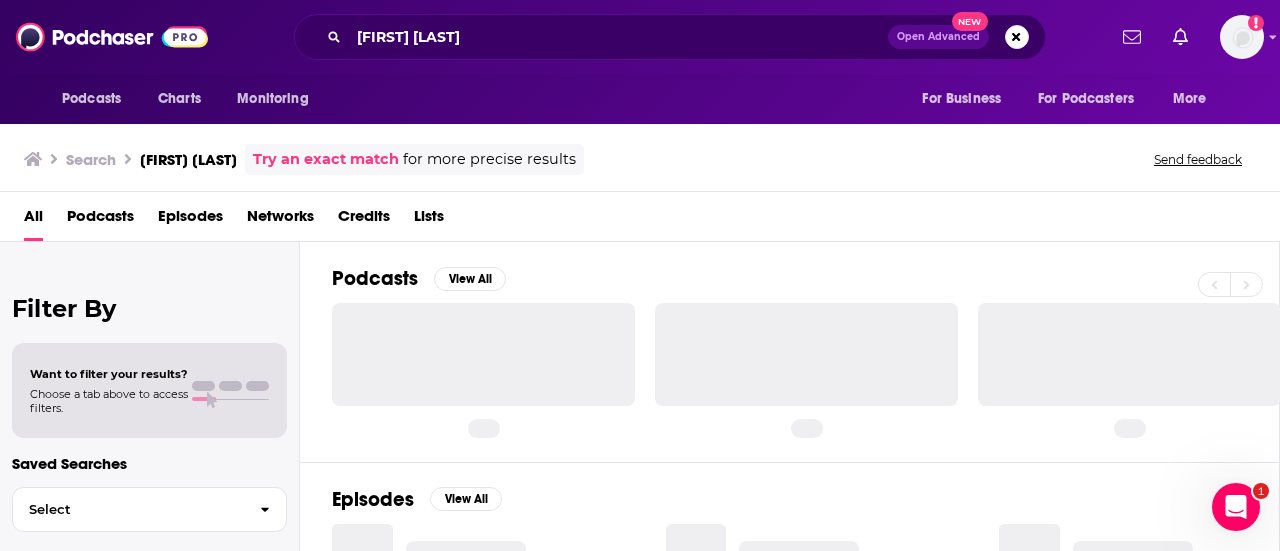 click on "Open Advanced" at bounding box center (938, 37) 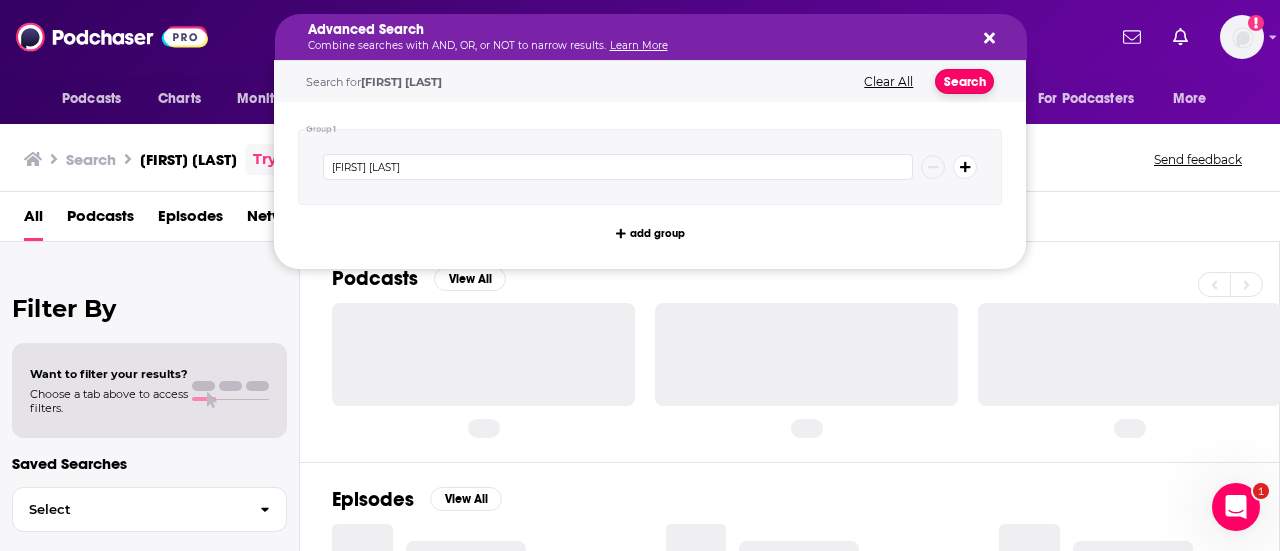 click on "Search" at bounding box center [964, 81] 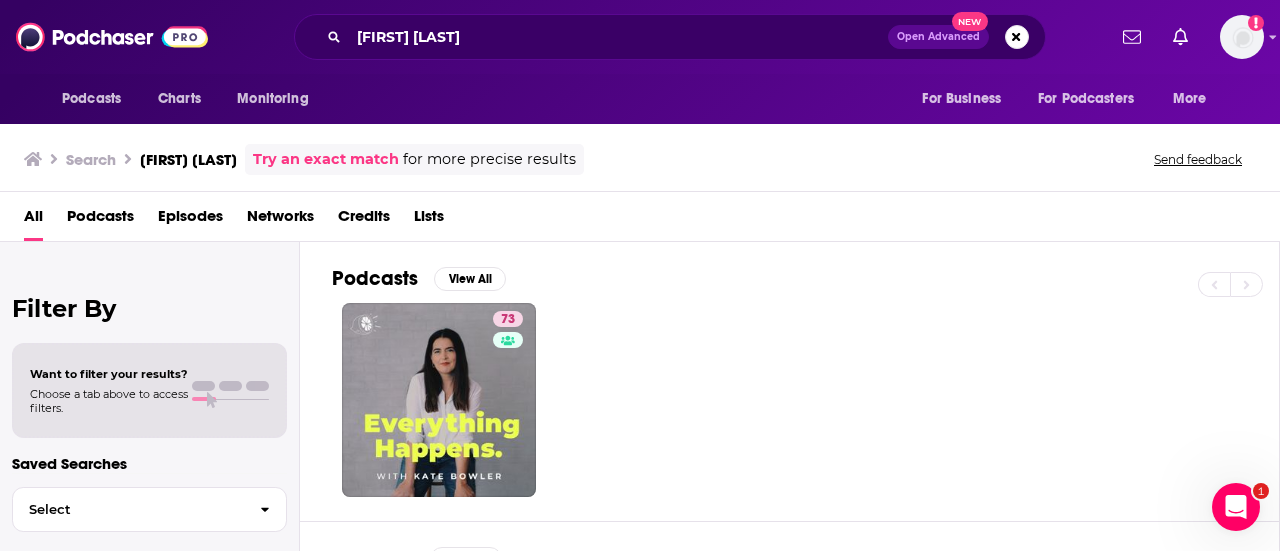 click on "Open Advanced" at bounding box center [938, 37] 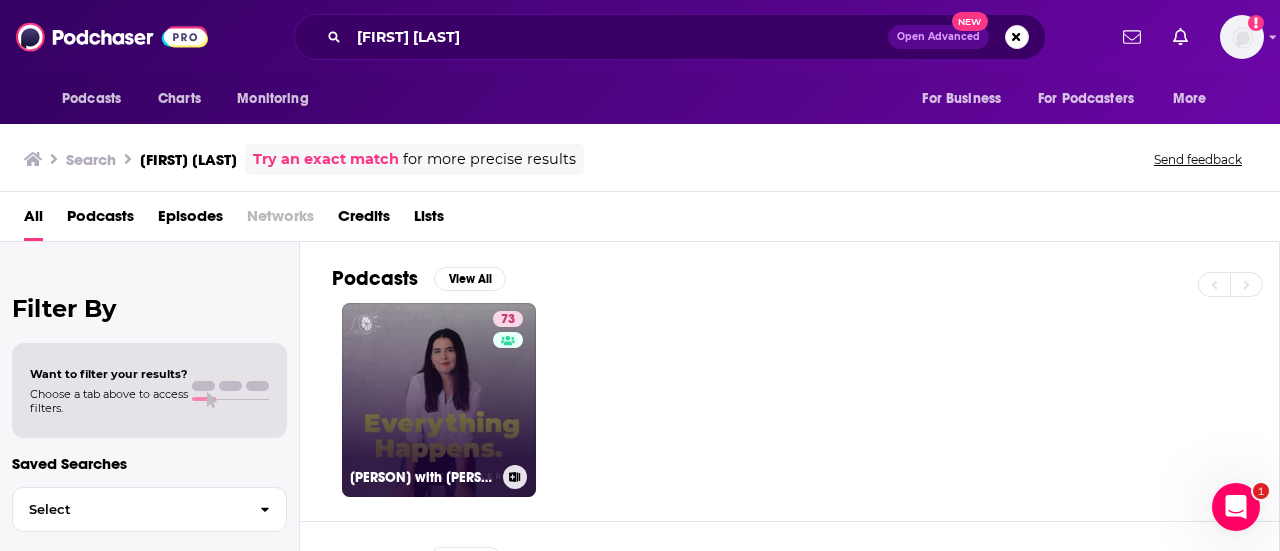 click on "73 Everything Happens with Kate Bowler" at bounding box center [439, 400] 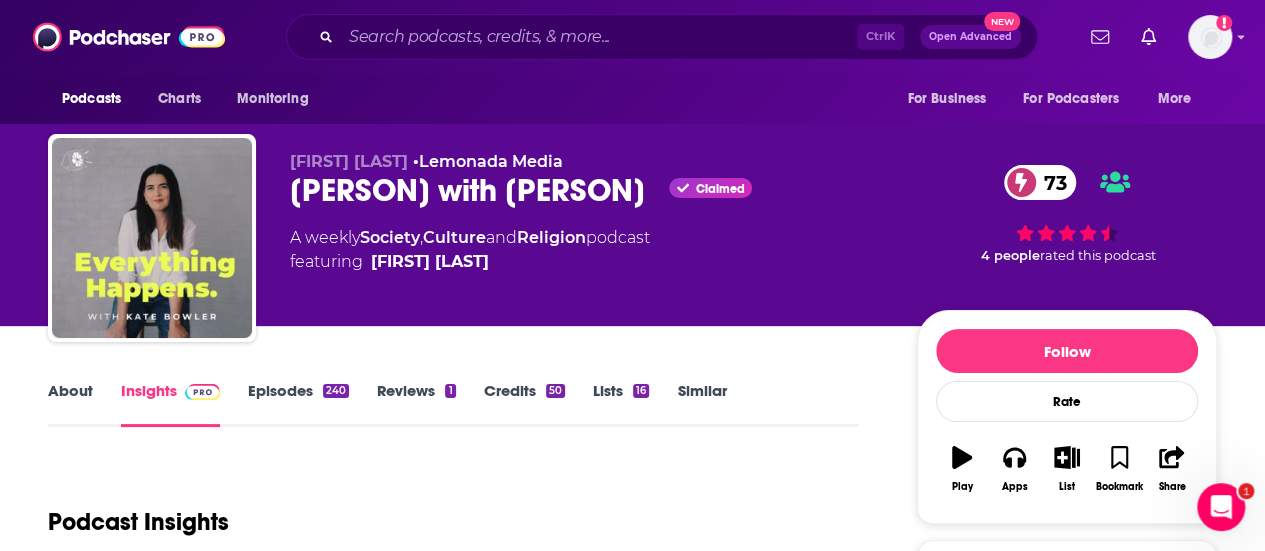 click on "About" at bounding box center [70, 404] 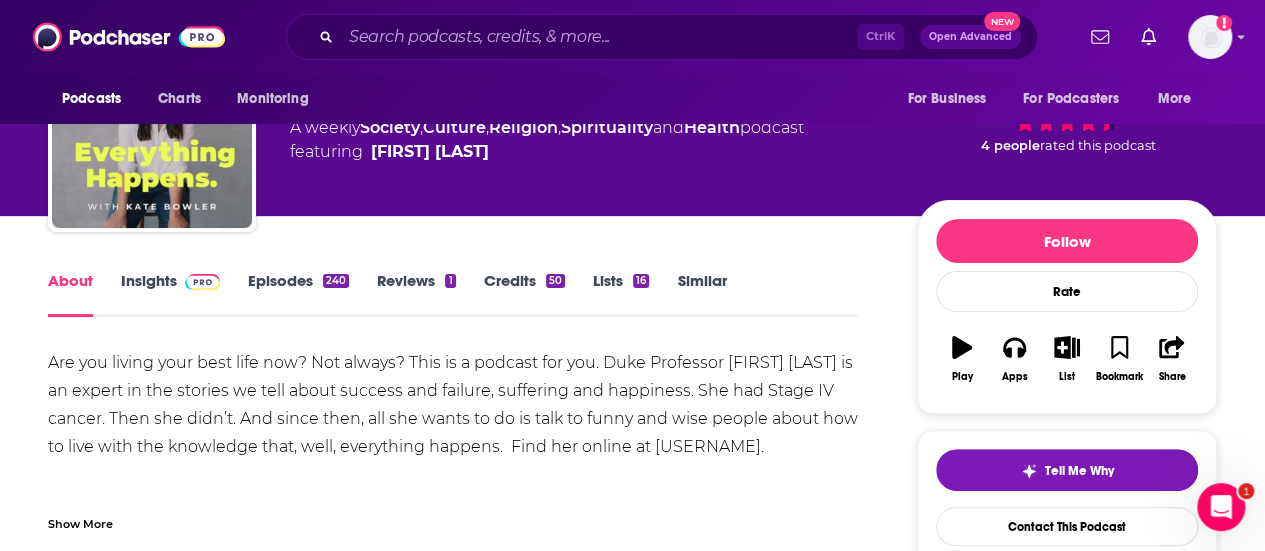scroll, scrollTop: 114, scrollLeft: 0, axis: vertical 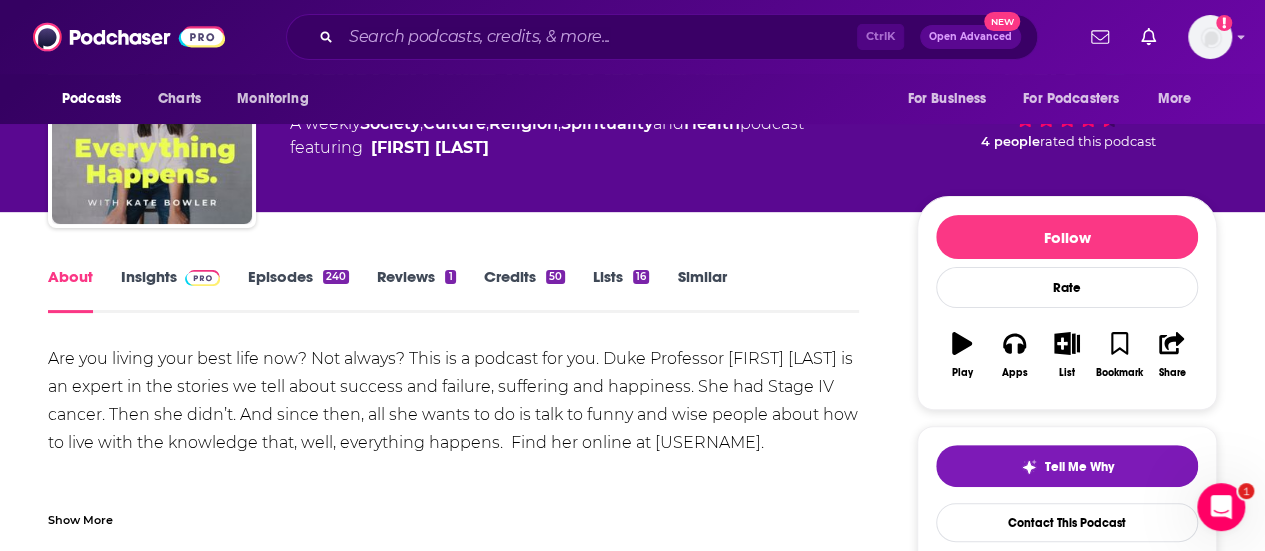 click on "Insights" at bounding box center [170, 290] 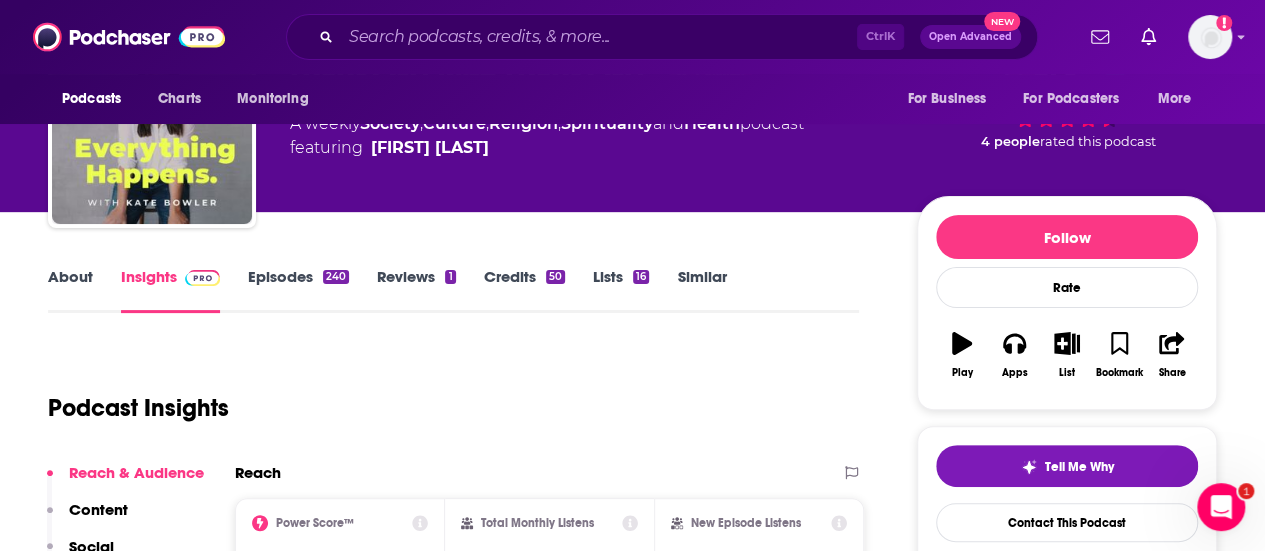 scroll, scrollTop: 0, scrollLeft: 0, axis: both 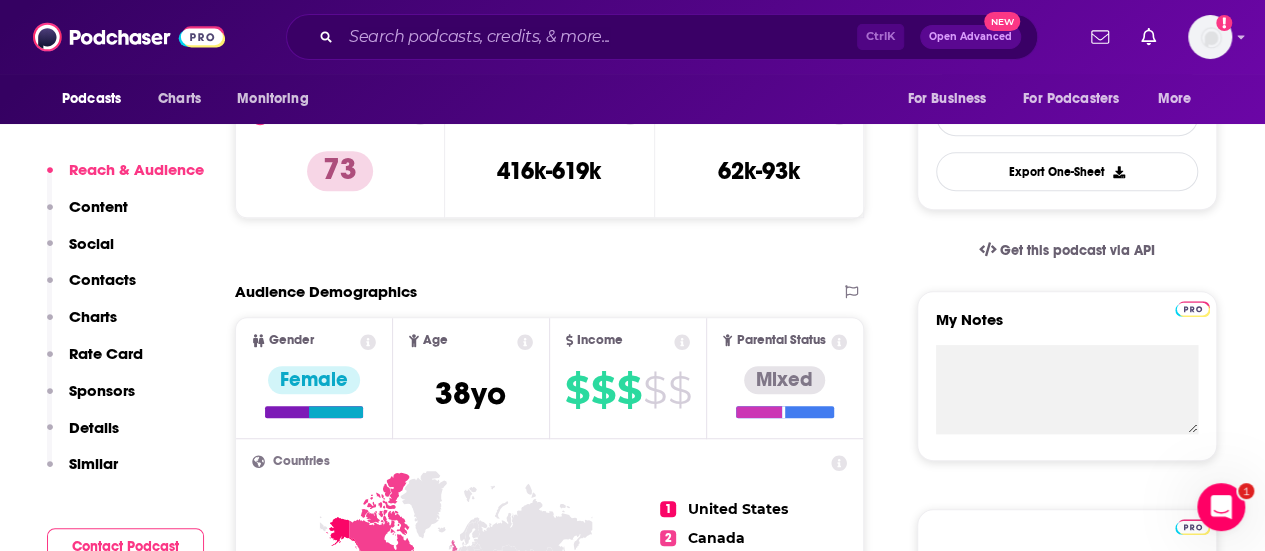 click on "Similar" at bounding box center (93, 463) 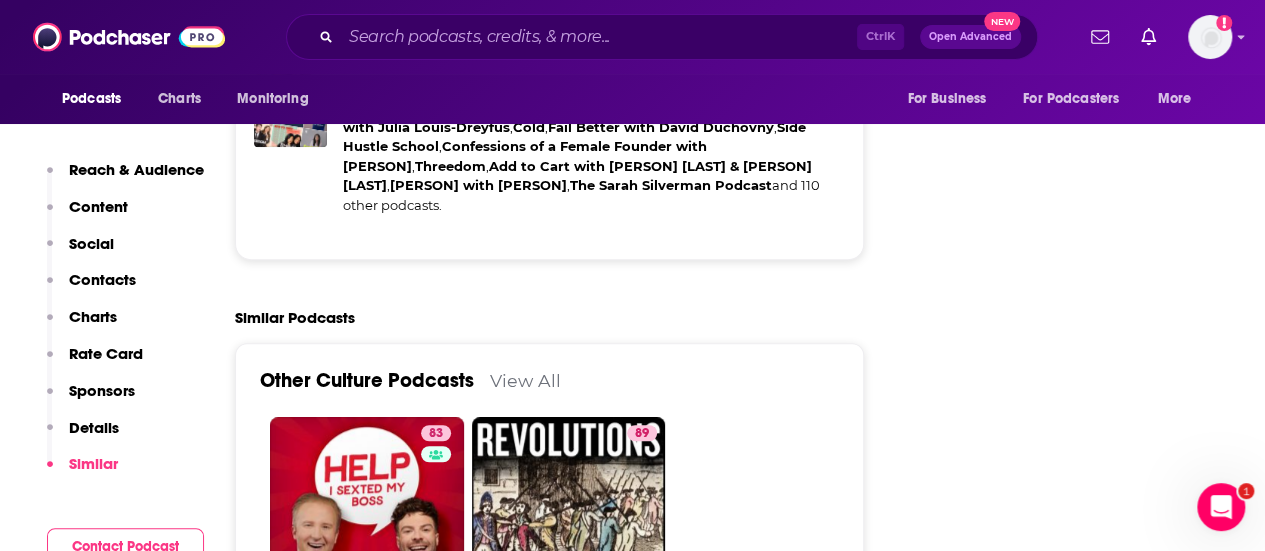 scroll, scrollTop: 4294, scrollLeft: 0, axis: vertical 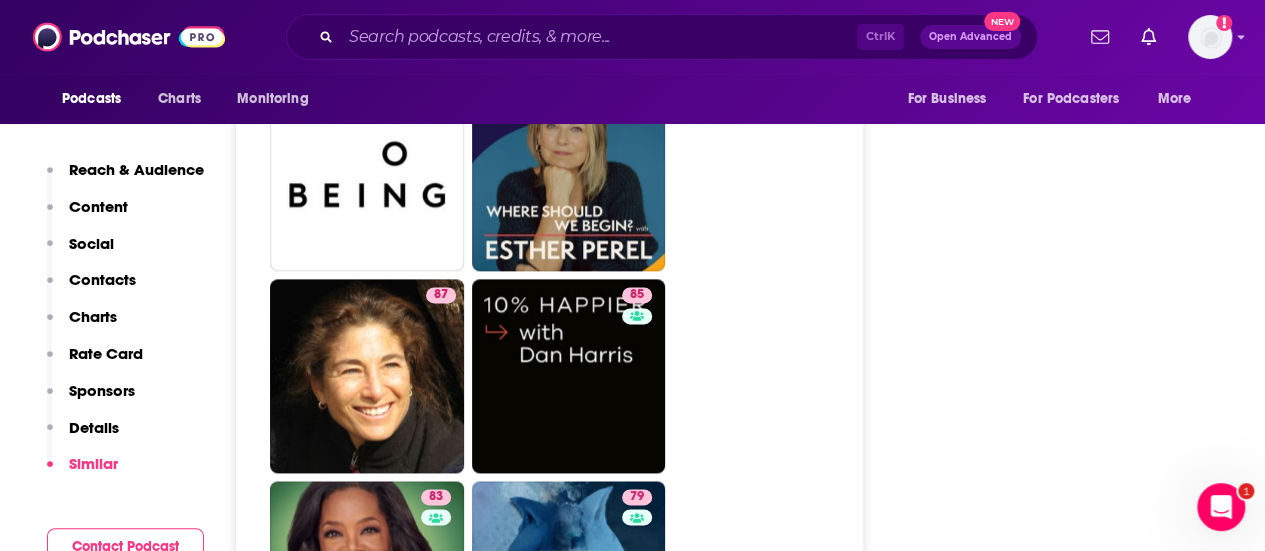 click on "Follow Rate Play Apps List Bookmark Share Tell Me Why Contact This Podcast Export One-Sheet Get this podcast via API My Notes Your concierge team Ask a question or make a request. Send a message Share This Podcast Recommendation sent https://www.podchaser.com/podcasts/everything-happens-with-kate-b-615784 Copy Link Followers 15 +11 Official Website katebowler.com RSS Feed omnycontent.com Facebook https://www.facebook.com/katecbowler X/Twitter twitter.com/KatecBowler Instagram instagram.com/katecbowler YouTube https://www.youtube.com/@katecbowler Claim This Podcast Do you host or manage this podcast? Claim and edit this page to your liking. Refresh Feed Are we missing an episode or update? Use this to check the RSS feed immediately. Seeing Double? Report this page as a duplicate." at bounding box center (1067, 1024) 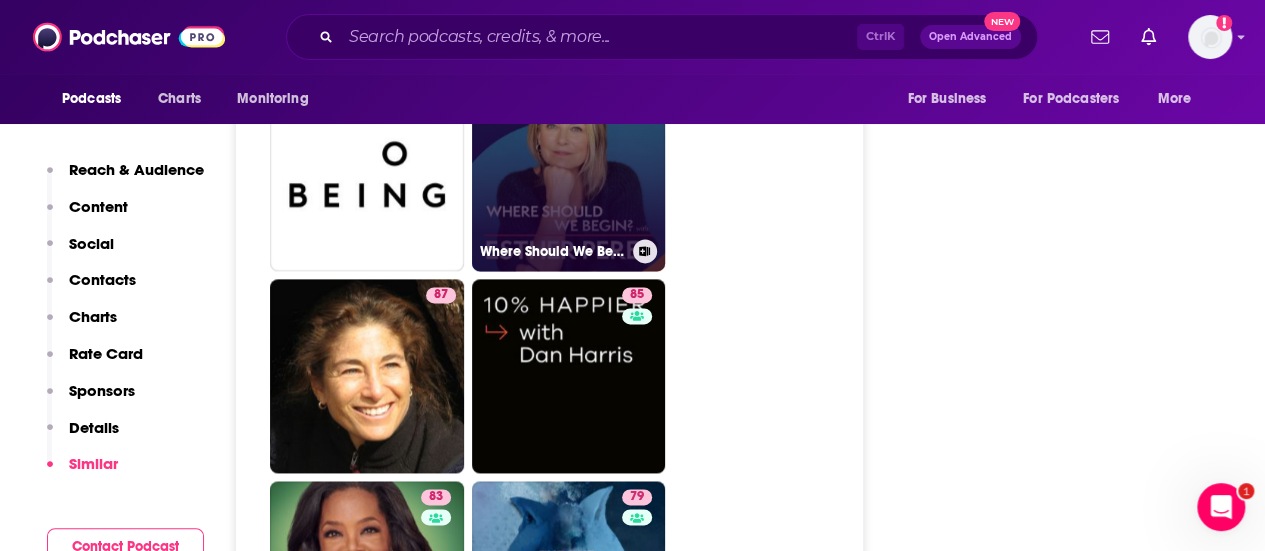 click on "89 Where Should We Begin? with Esther Perel" at bounding box center [569, 174] 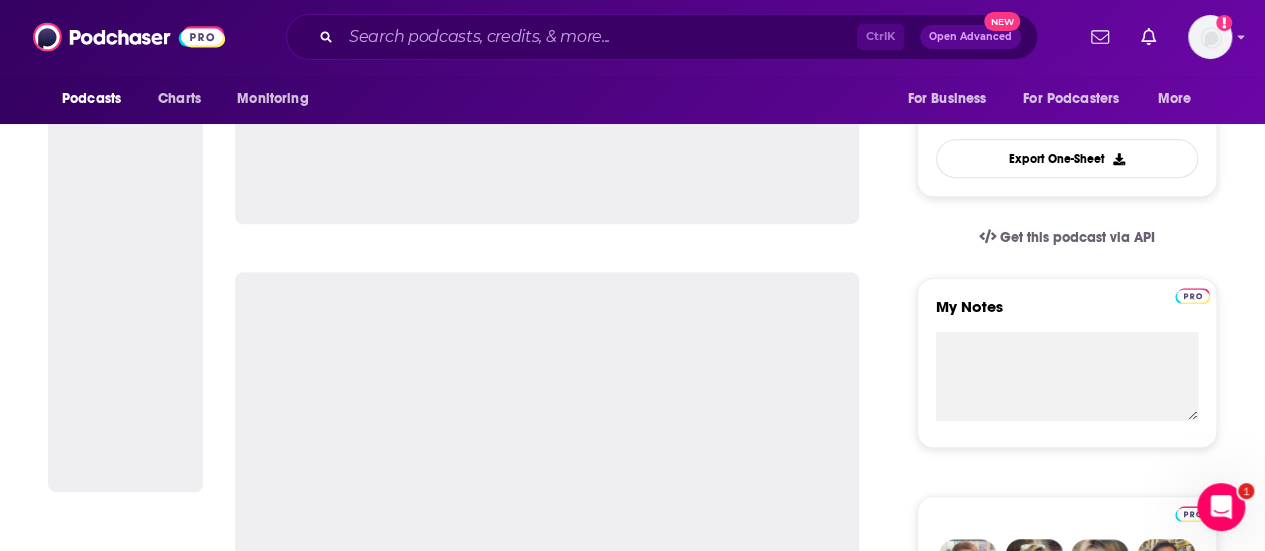 scroll, scrollTop: 162, scrollLeft: 0, axis: vertical 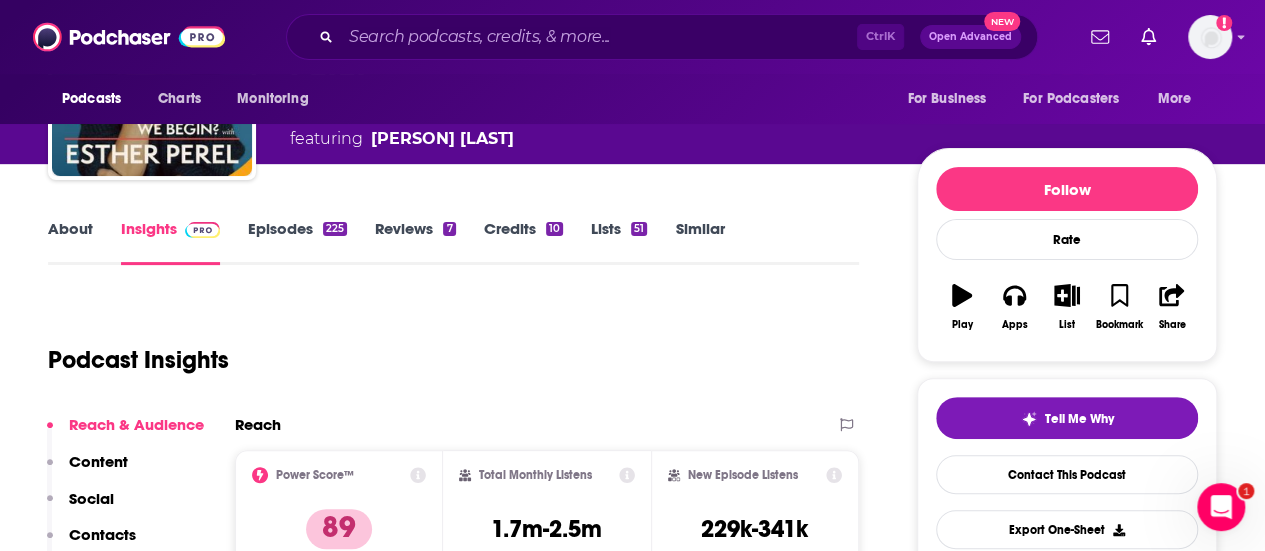 click on "About" at bounding box center [70, 242] 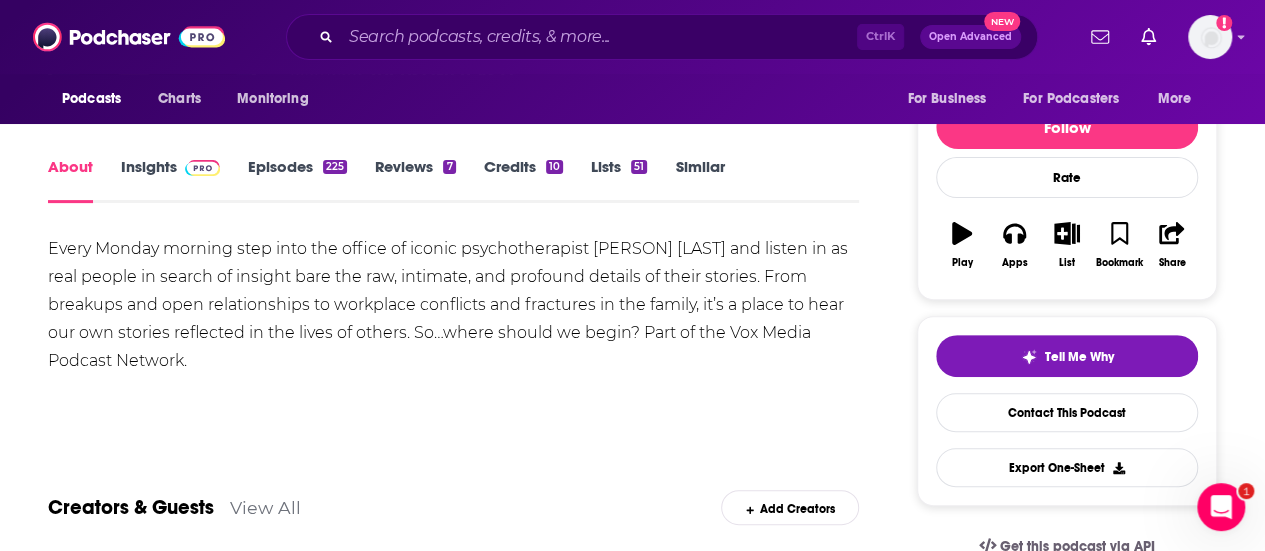 scroll, scrollTop: 100, scrollLeft: 0, axis: vertical 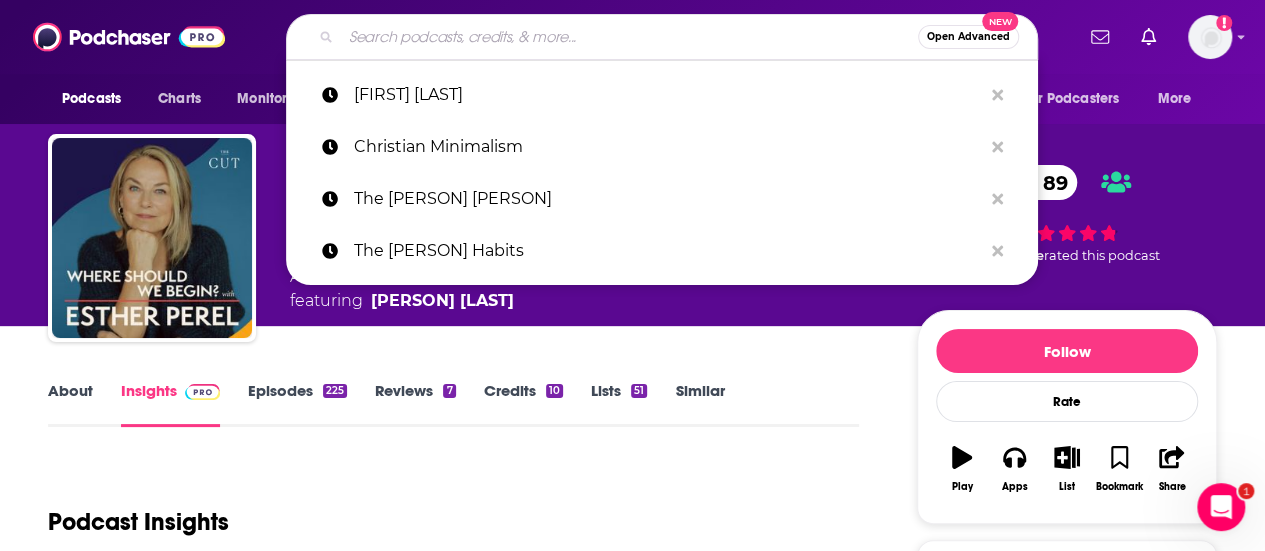 click at bounding box center (629, 37) 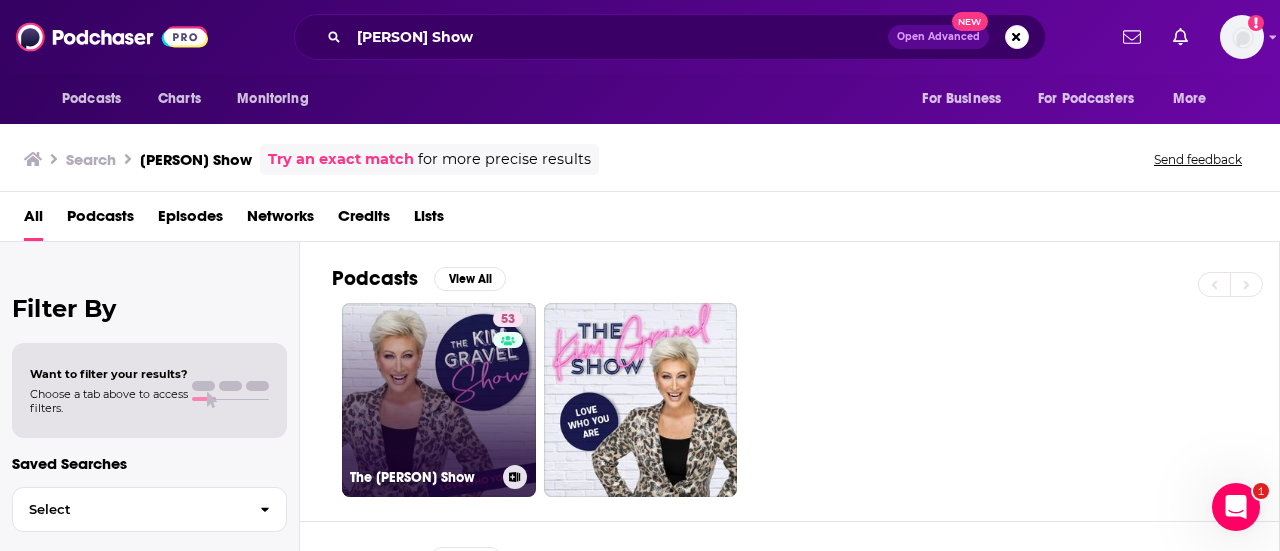 click on "53 The Kim Gravel Show" at bounding box center (439, 400) 